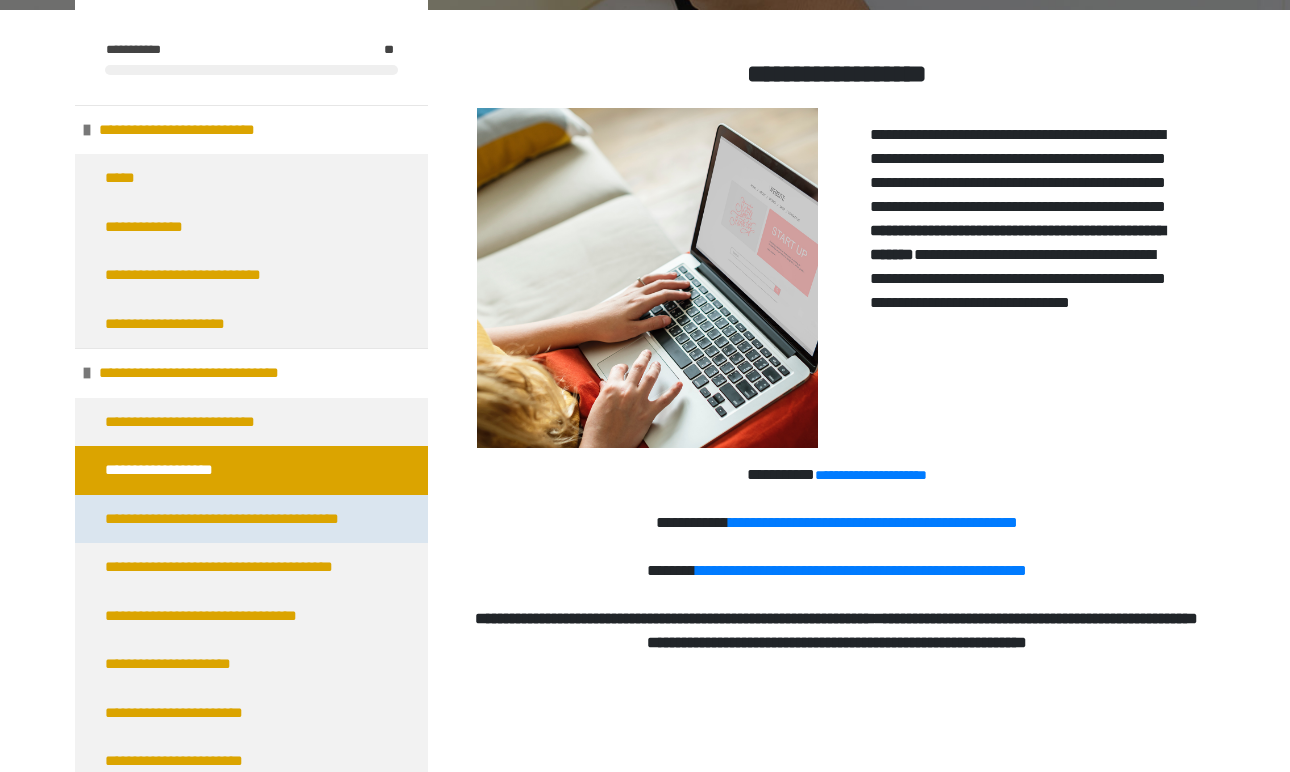 scroll, scrollTop: 0, scrollLeft: 0, axis: both 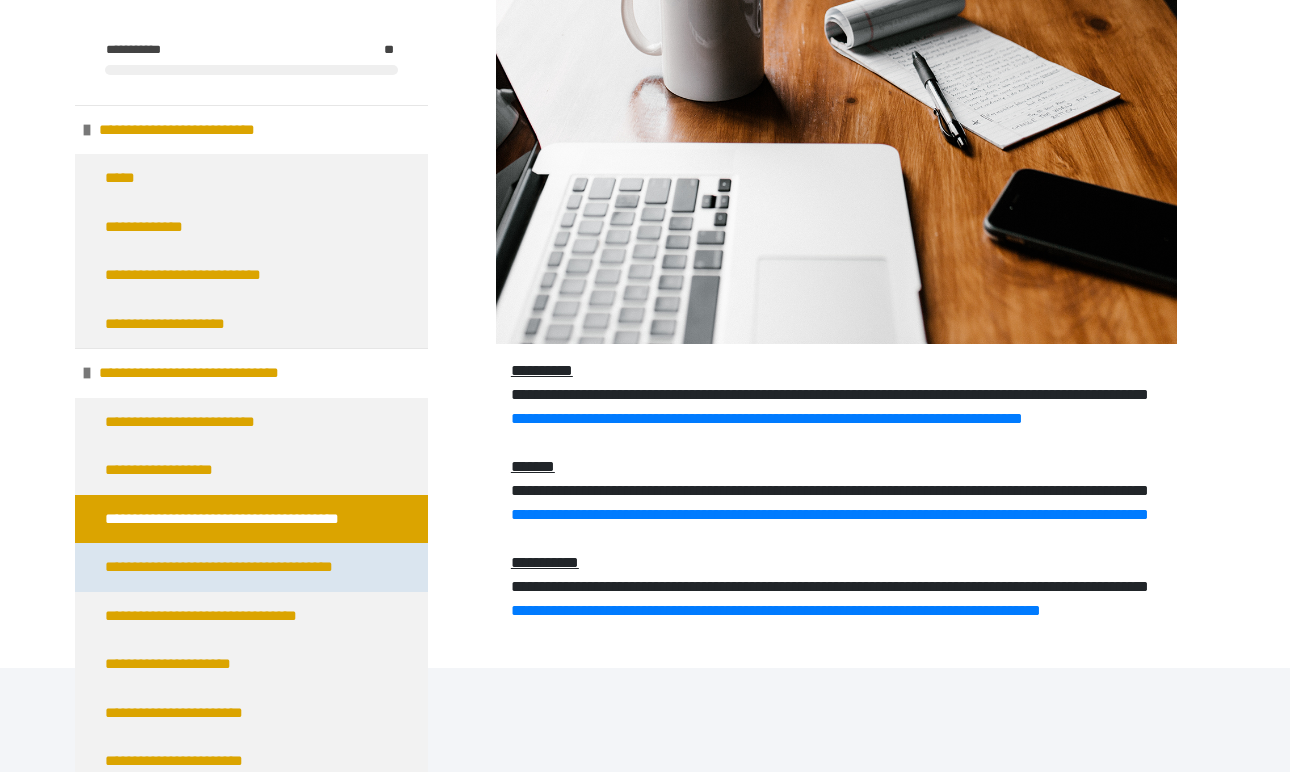 click on "**********" at bounding box center [240, 567] 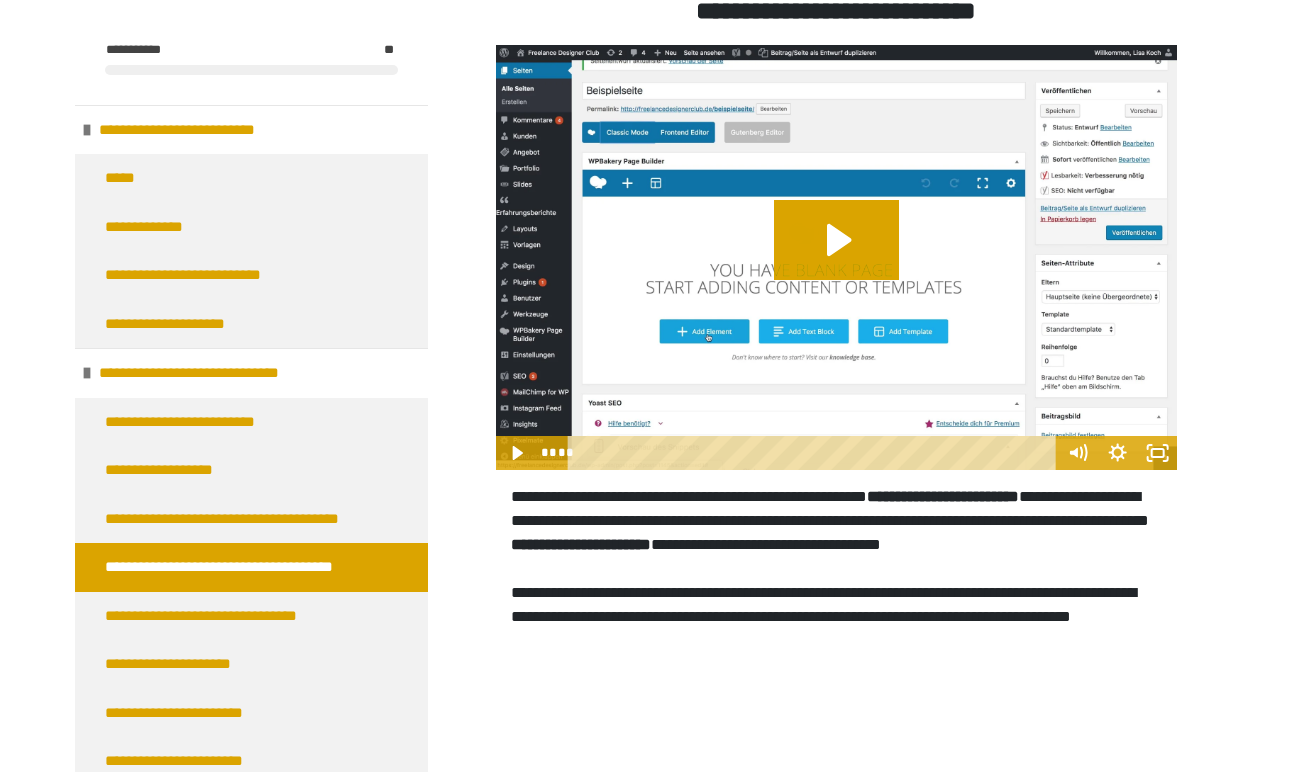 scroll, scrollTop: 340, scrollLeft: 0, axis: vertical 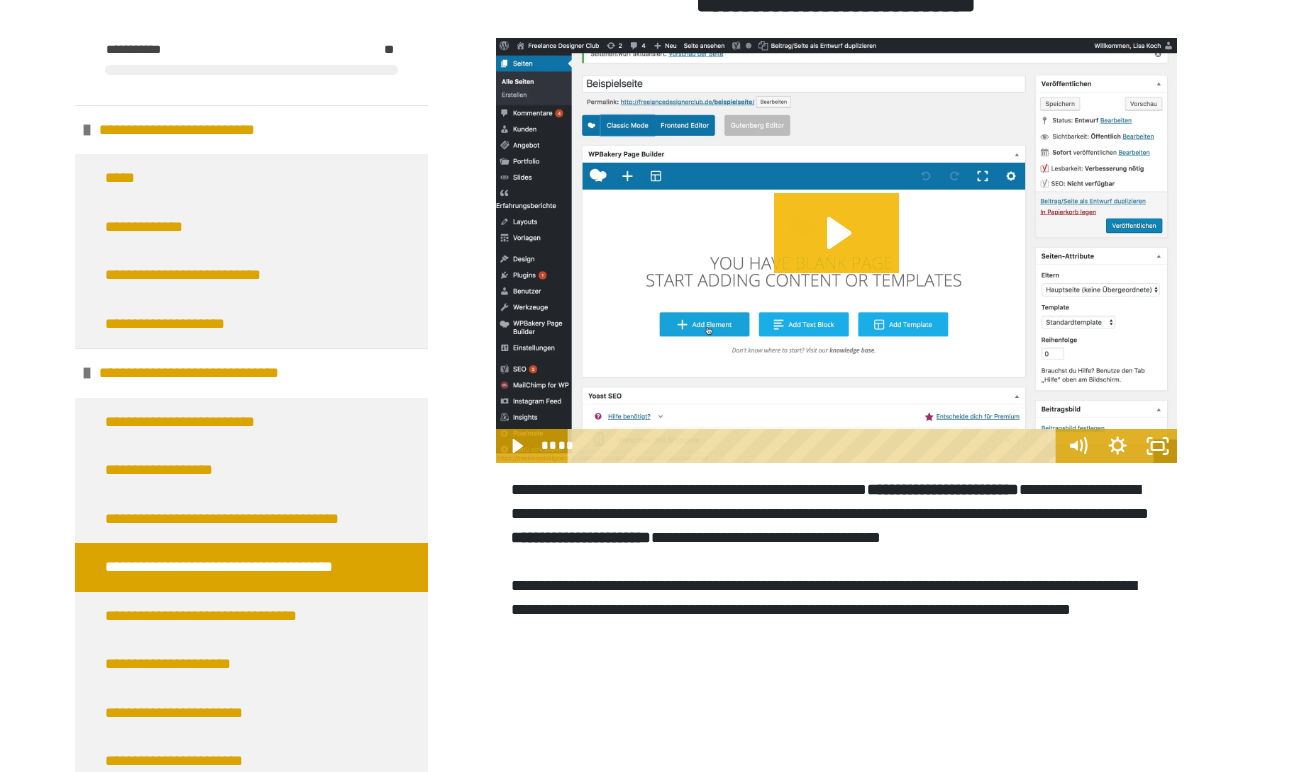 click 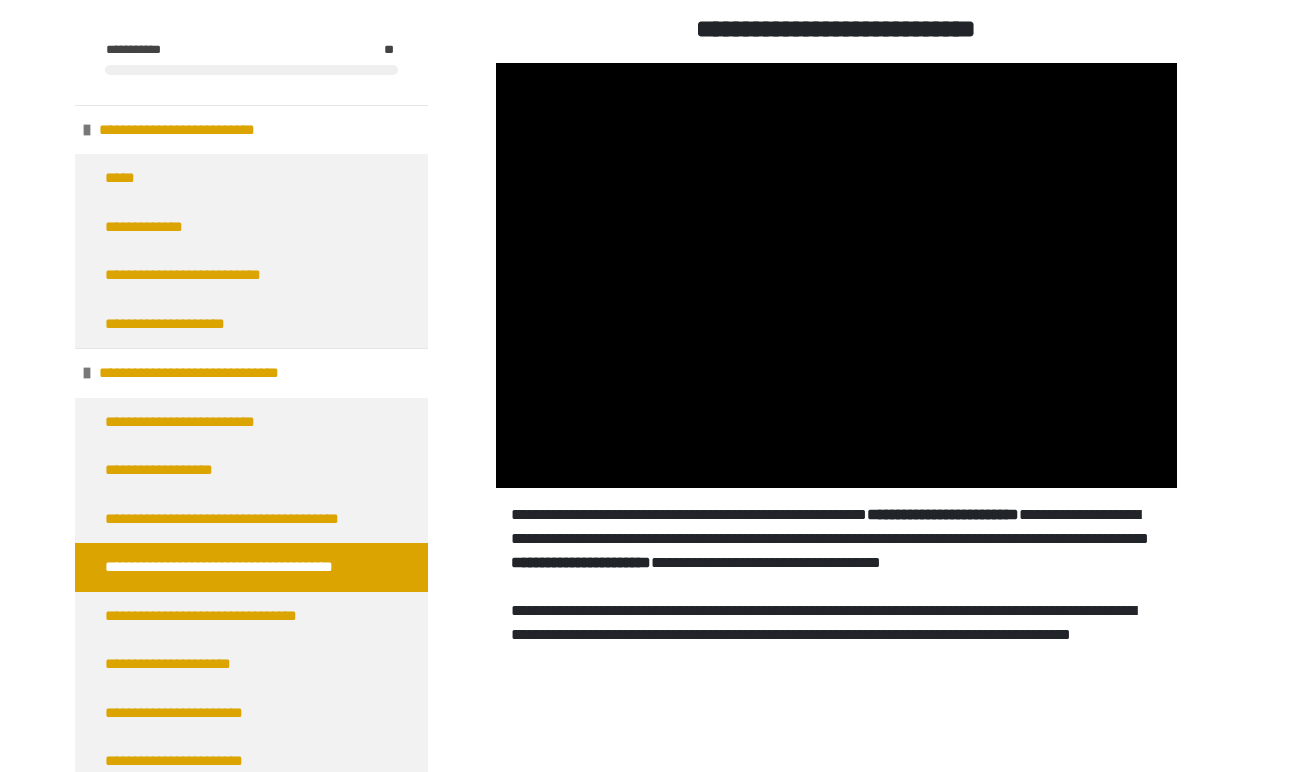 scroll, scrollTop: 318, scrollLeft: 0, axis: vertical 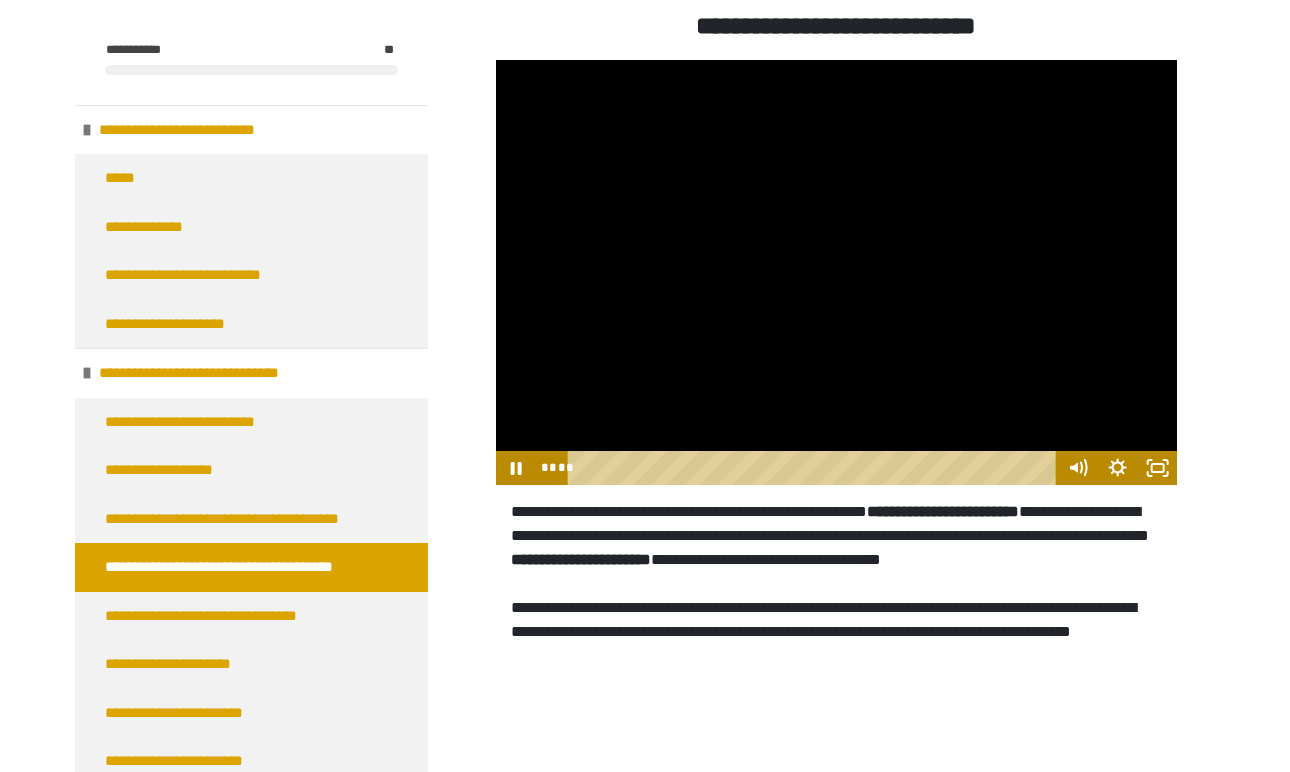 click at bounding box center [836, 273] 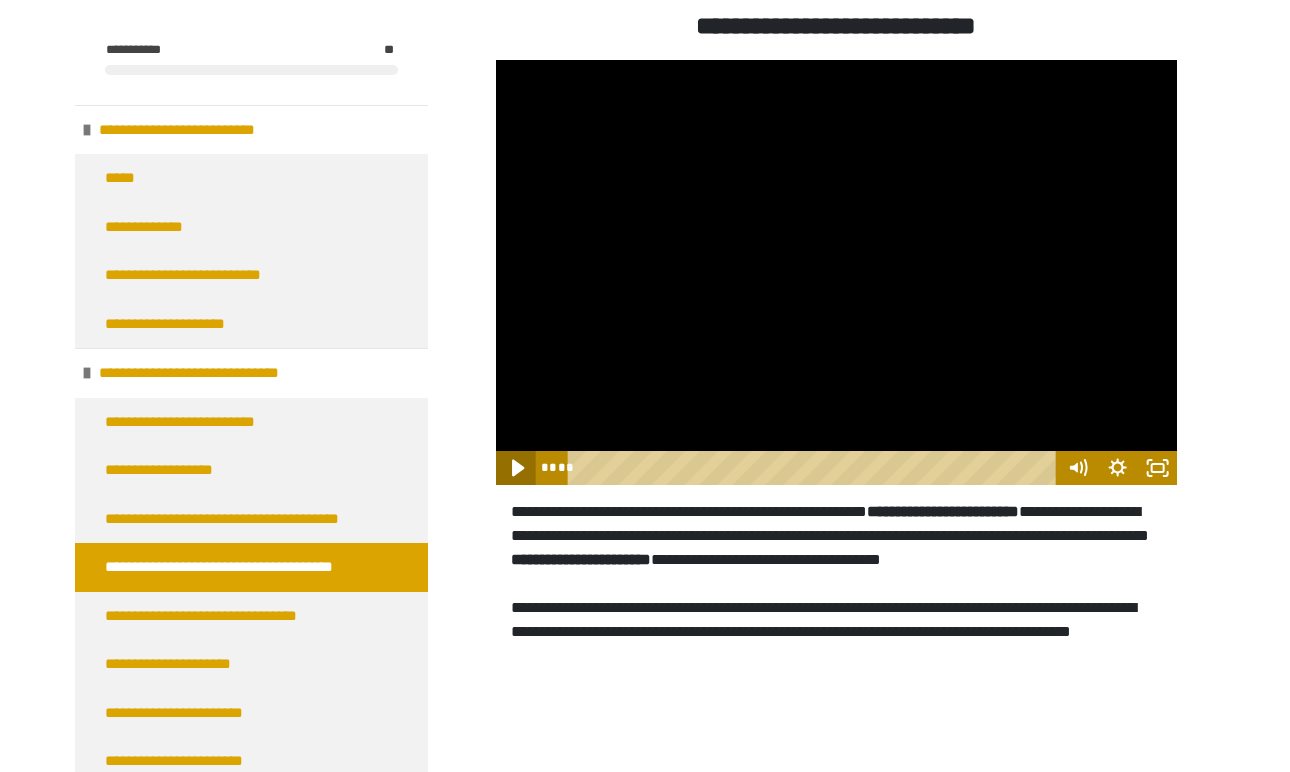 click 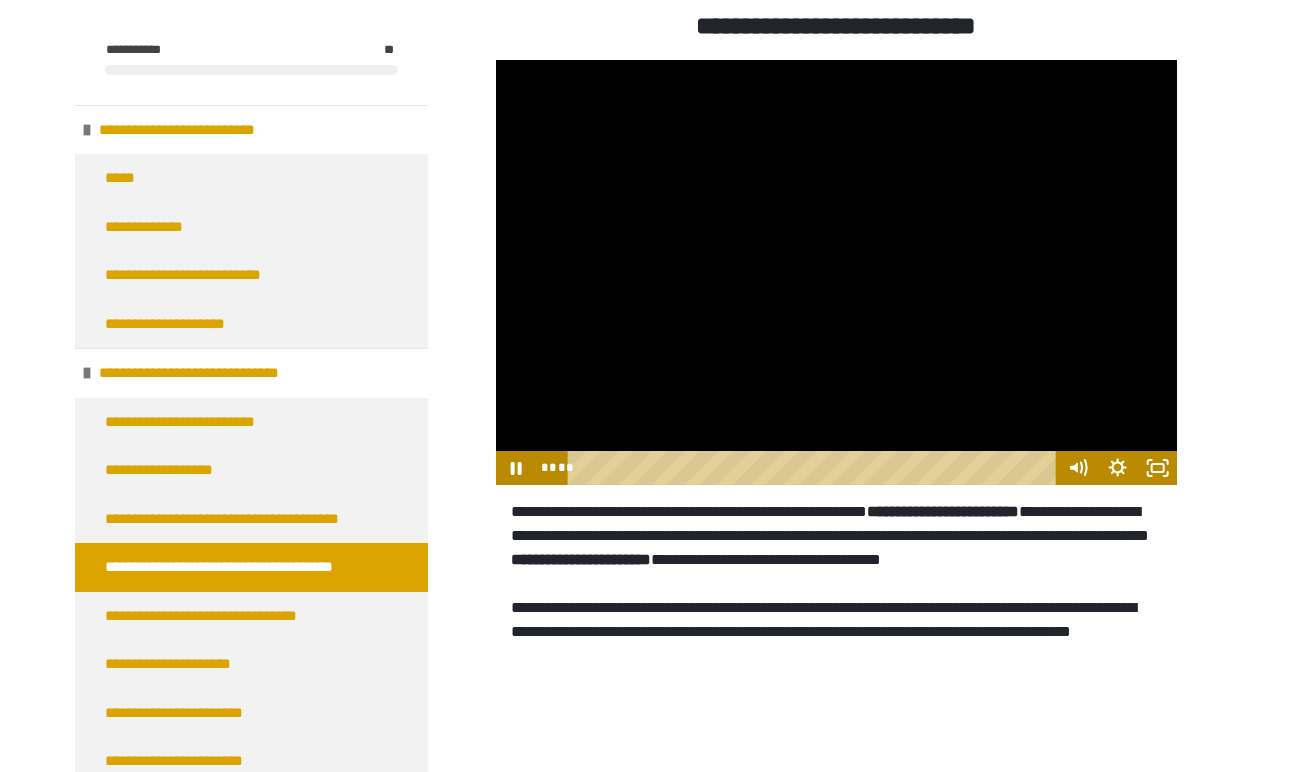 click at bounding box center [836, 273] 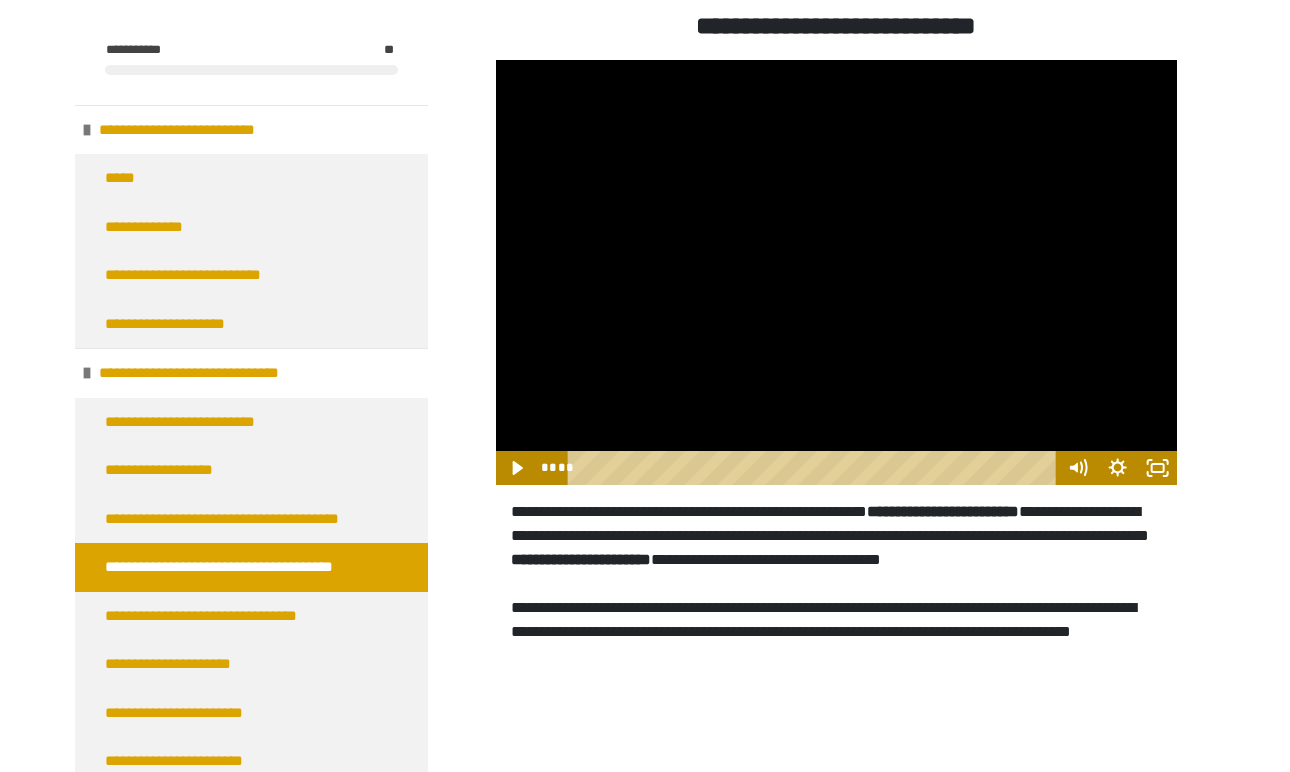 click at bounding box center [836, 273] 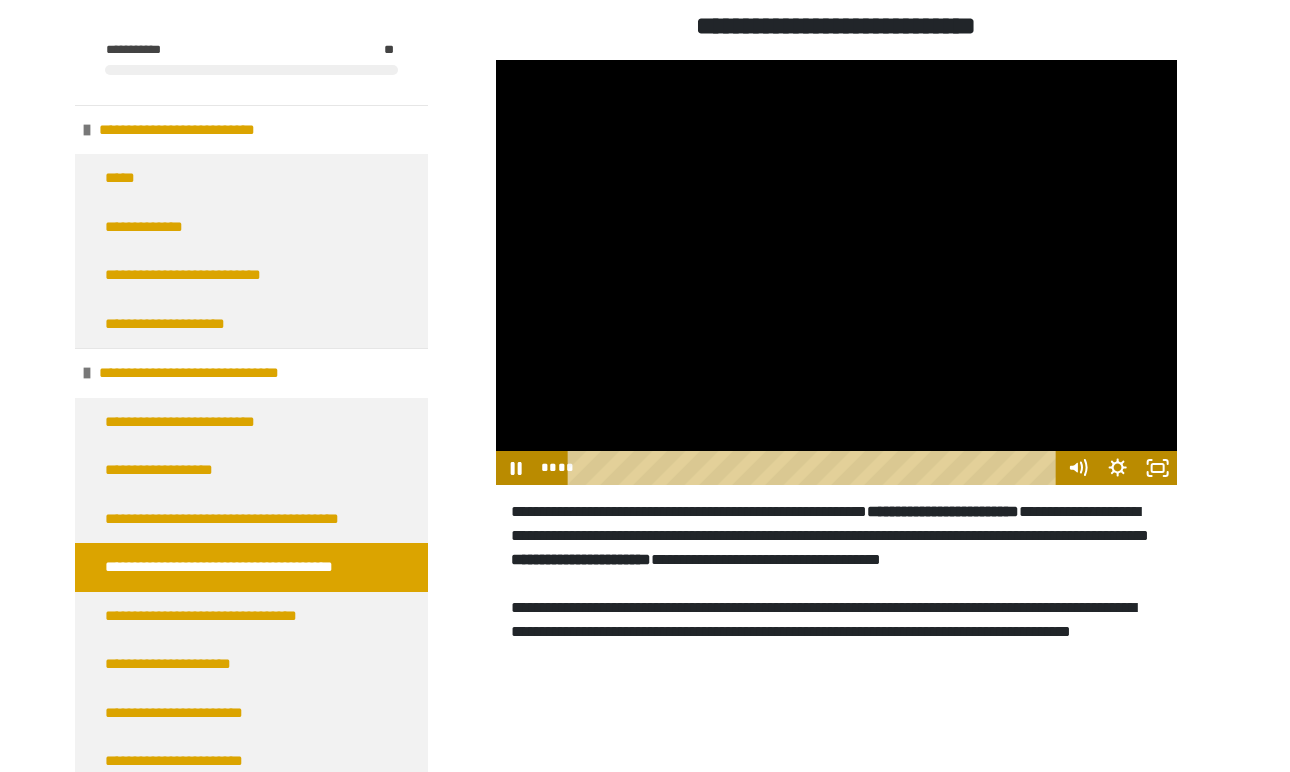 click at bounding box center [836, 273] 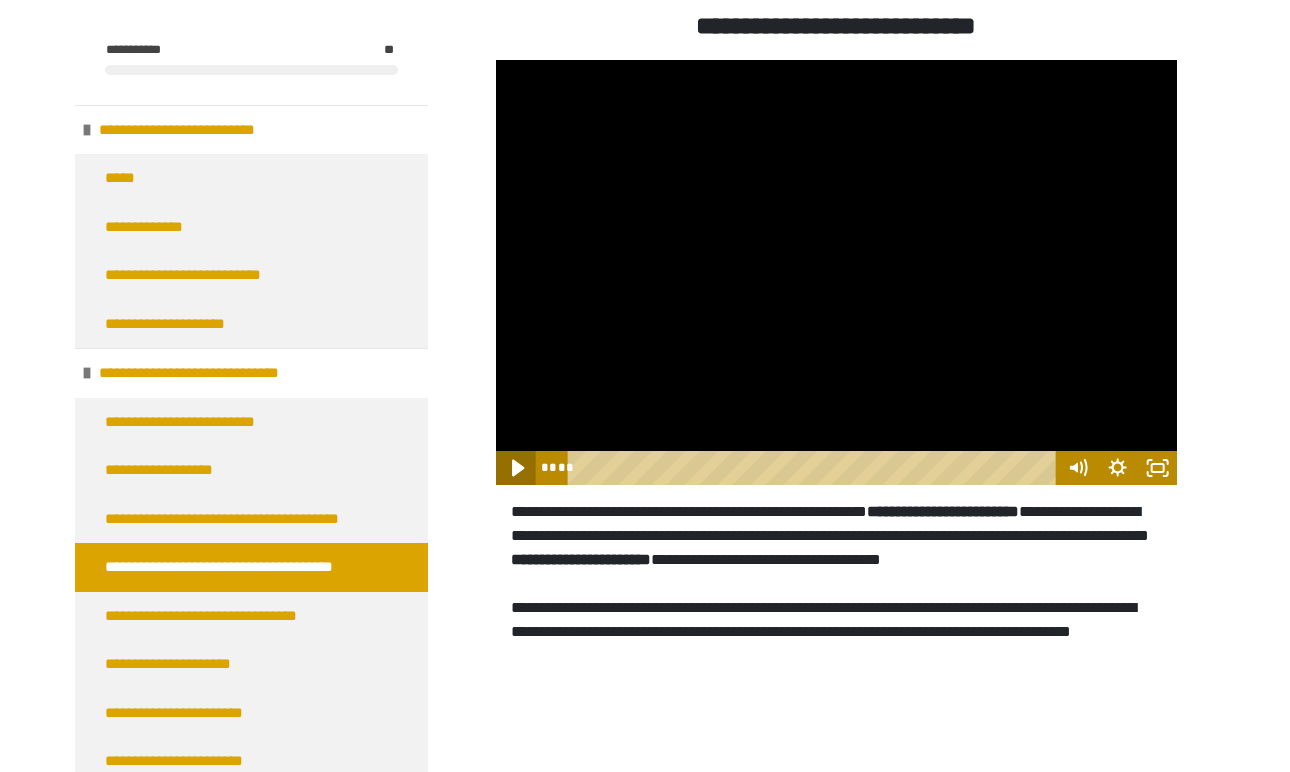 click 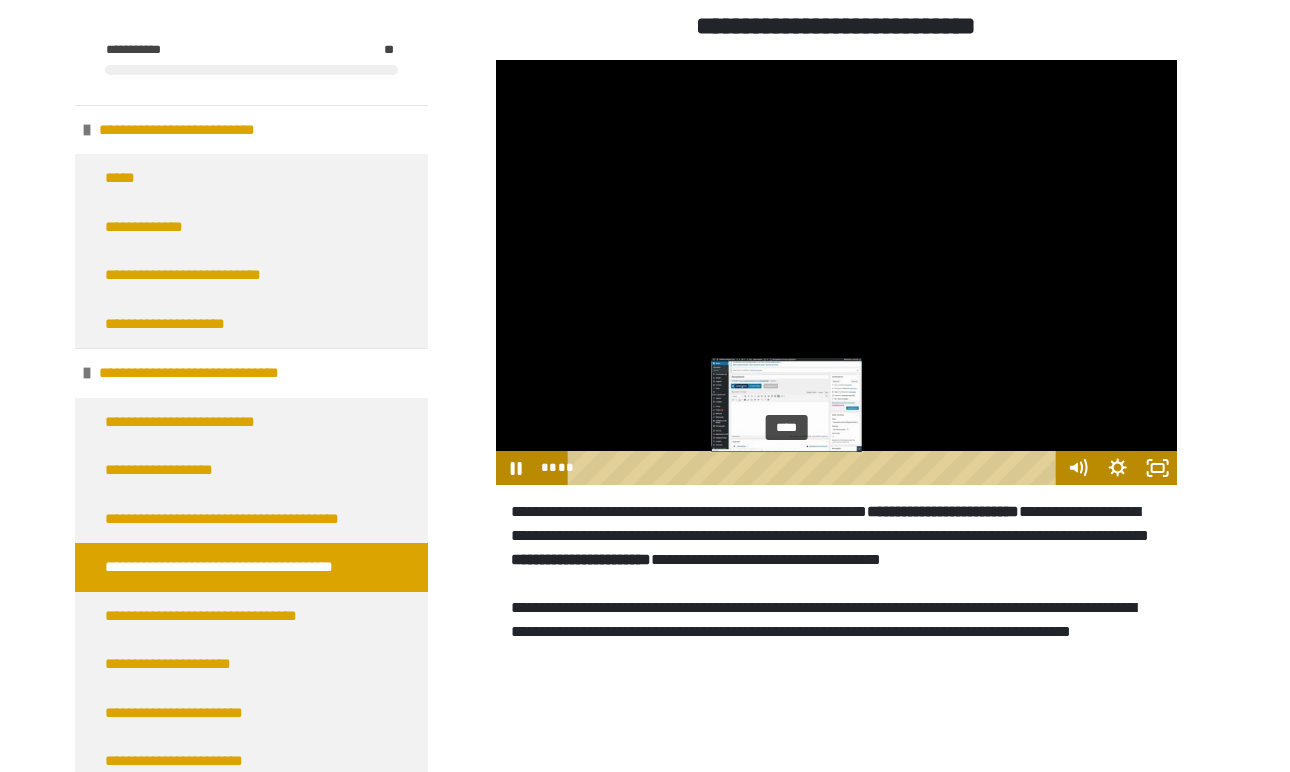 click on "****" at bounding box center (814, 468) 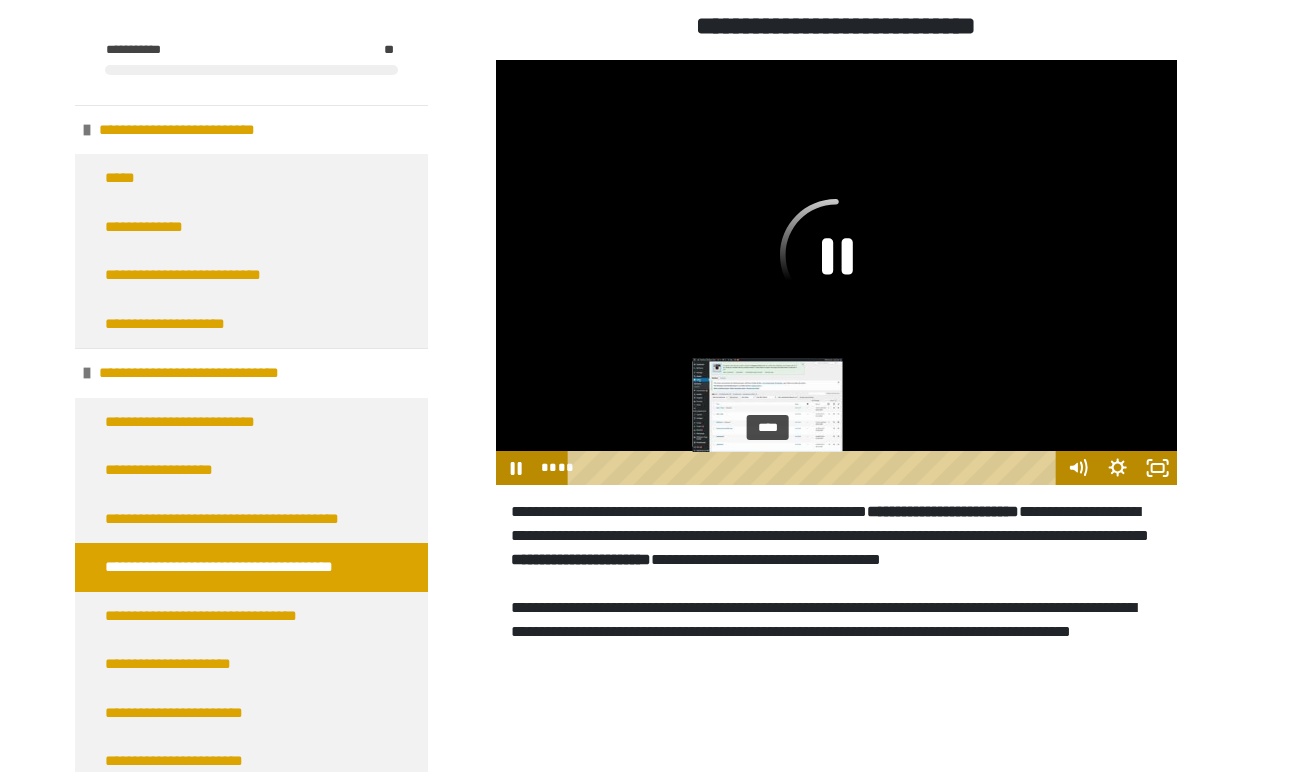 click on "****" at bounding box center (814, 468) 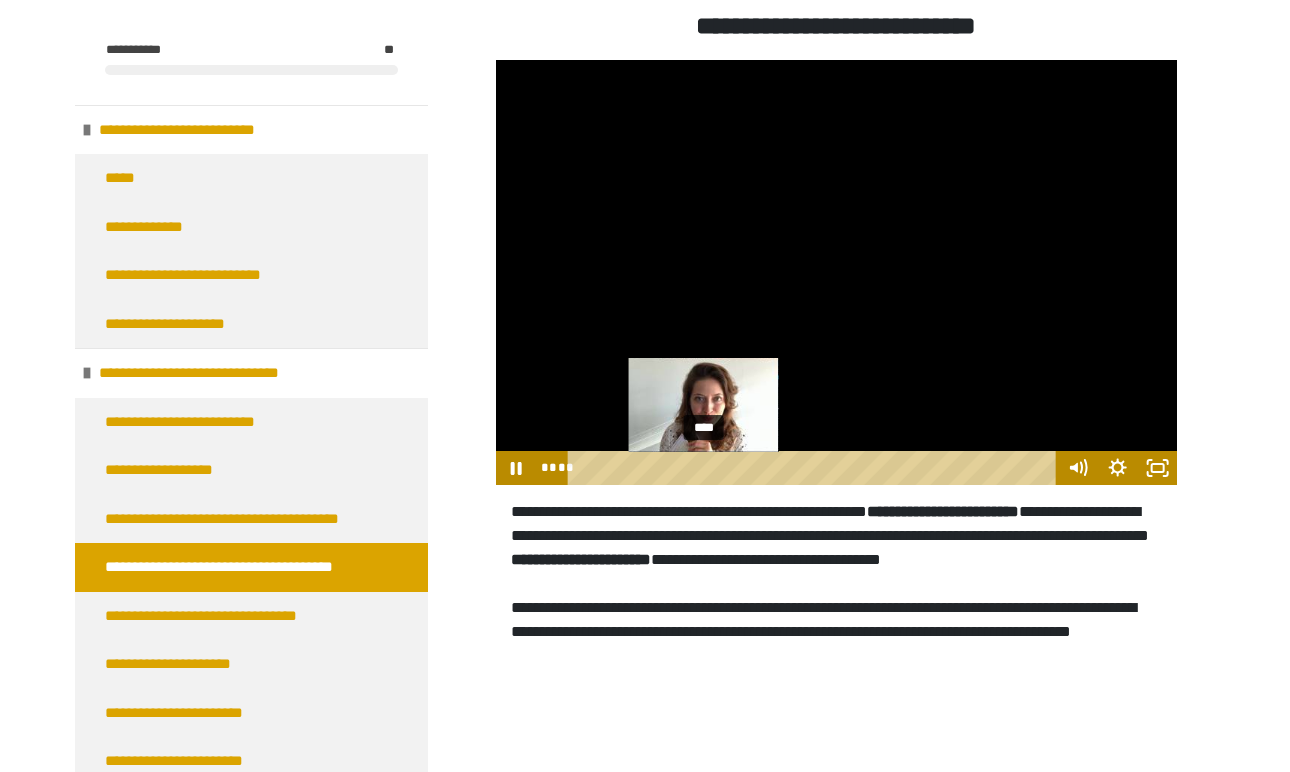 click on "****" at bounding box center [814, 468] 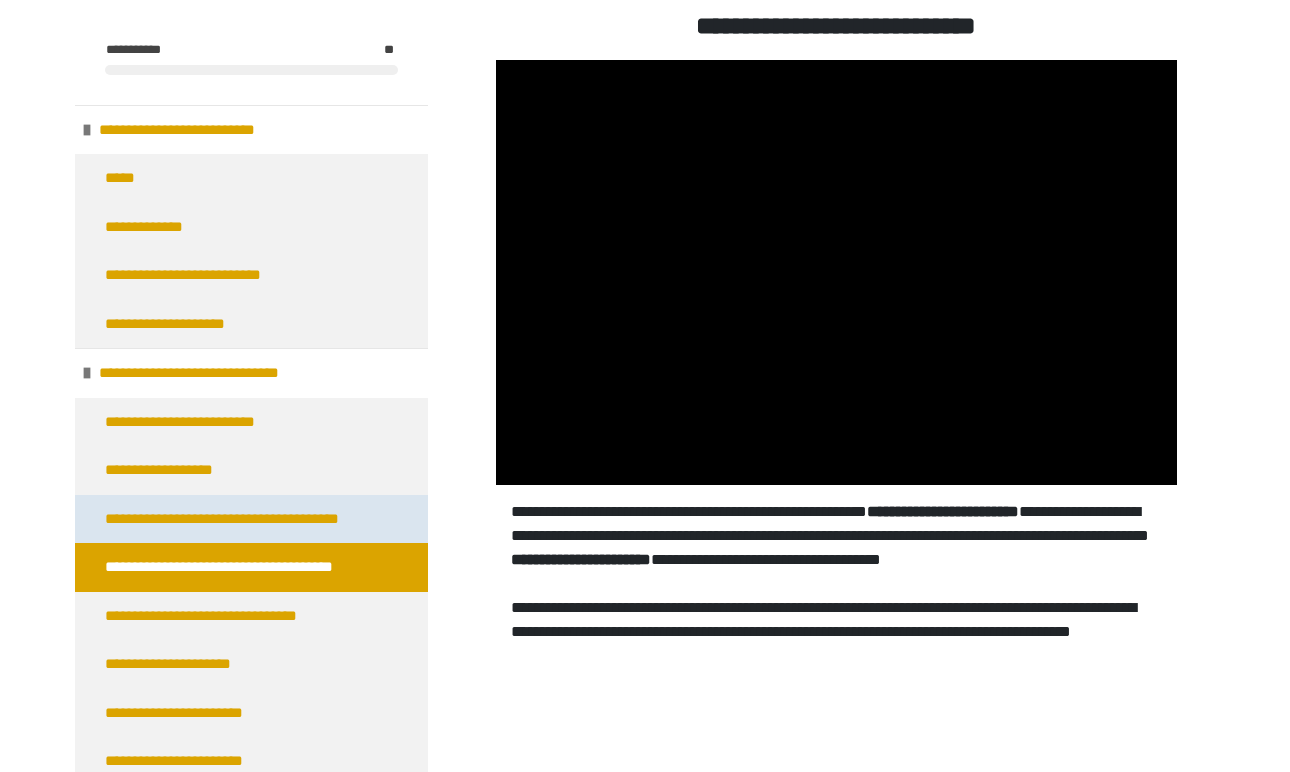 click on "**********" at bounding box center [225, 519] 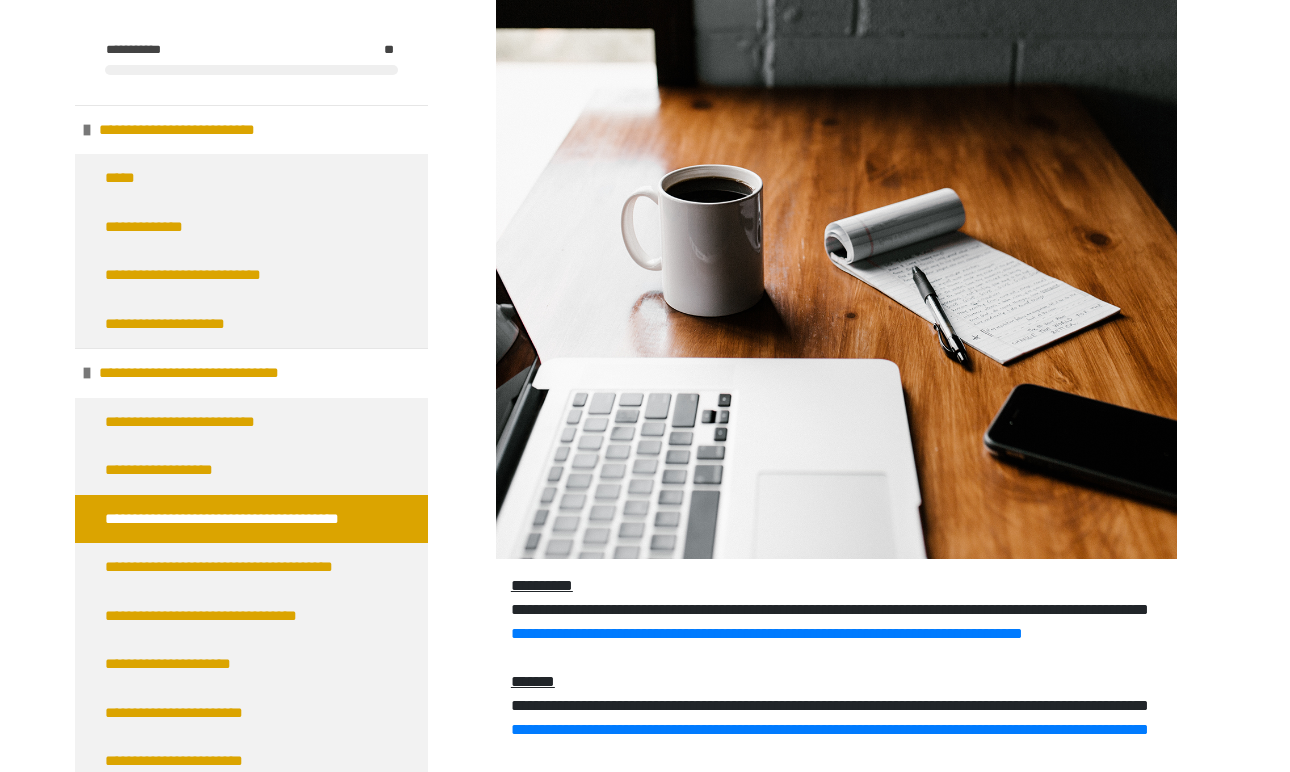 scroll, scrollTop: 793, scrollLeft: 0, axis: vertical 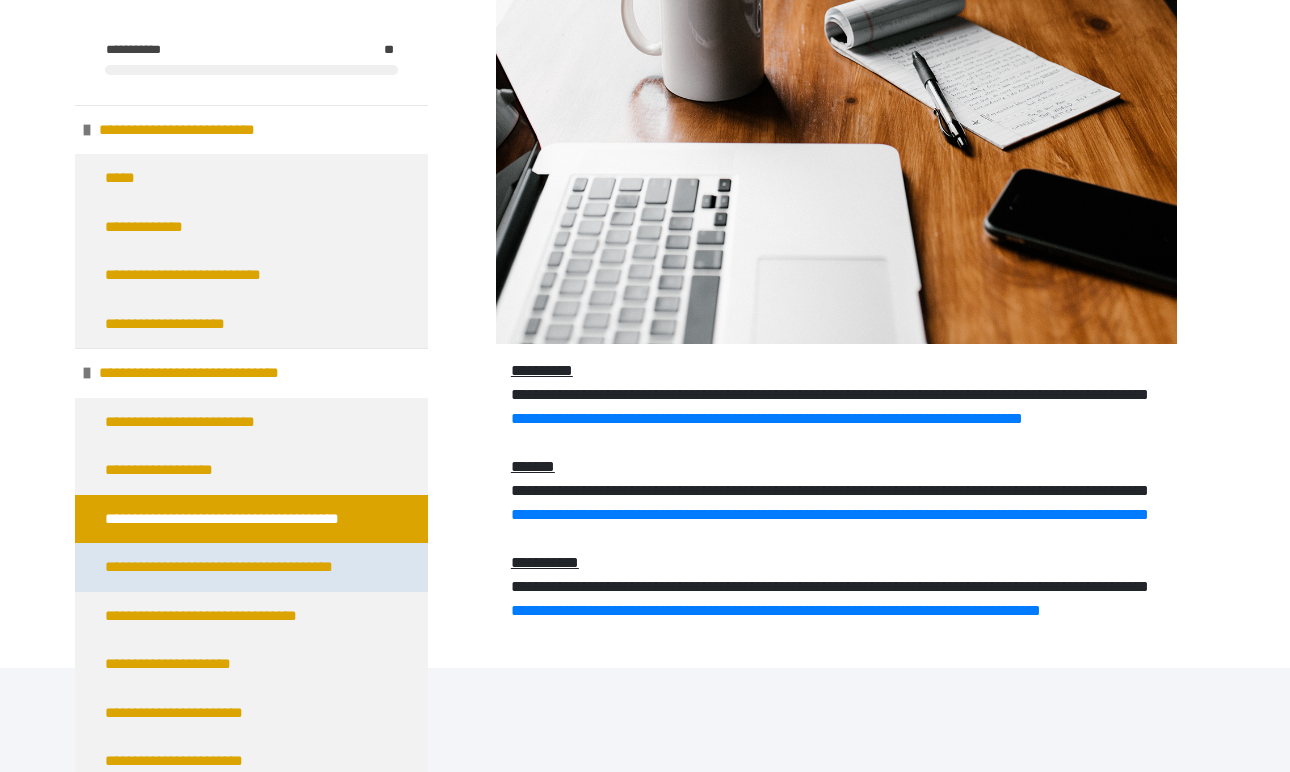 click on "**********" at bounding box center [240, 567] 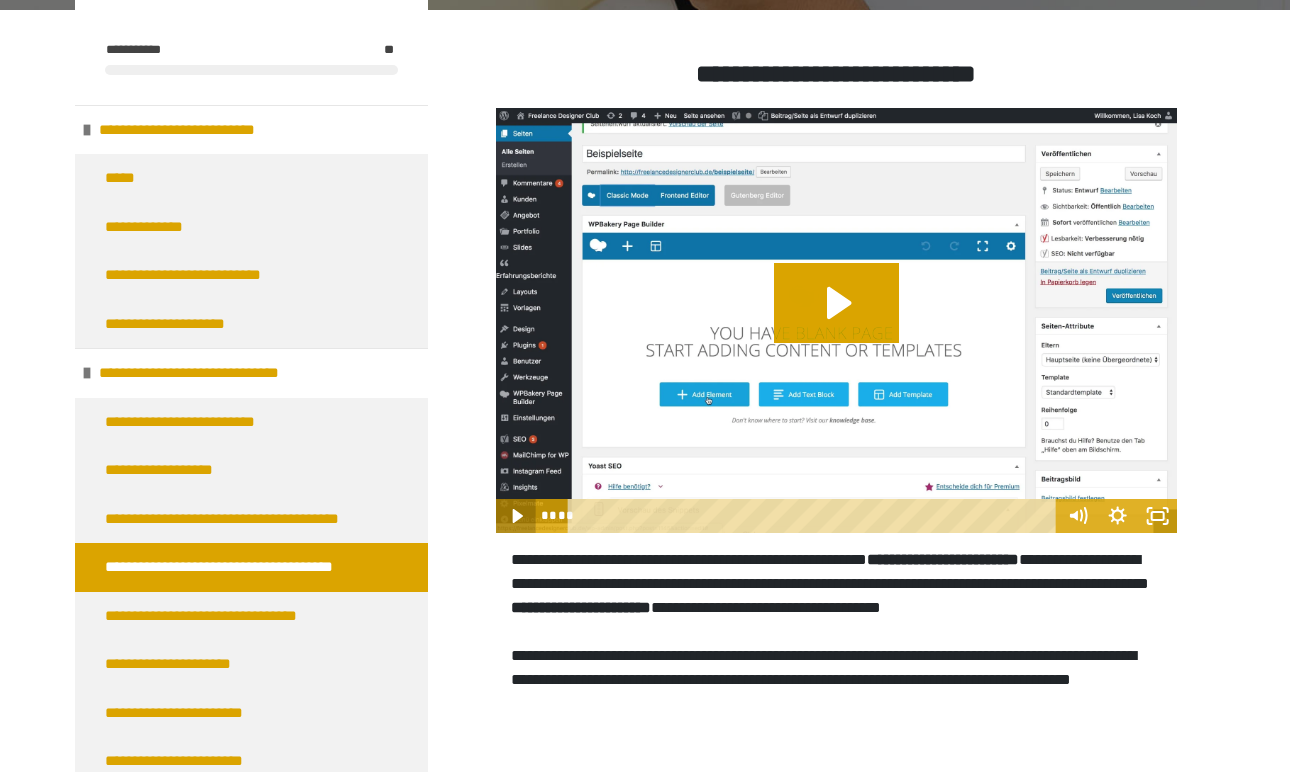 click 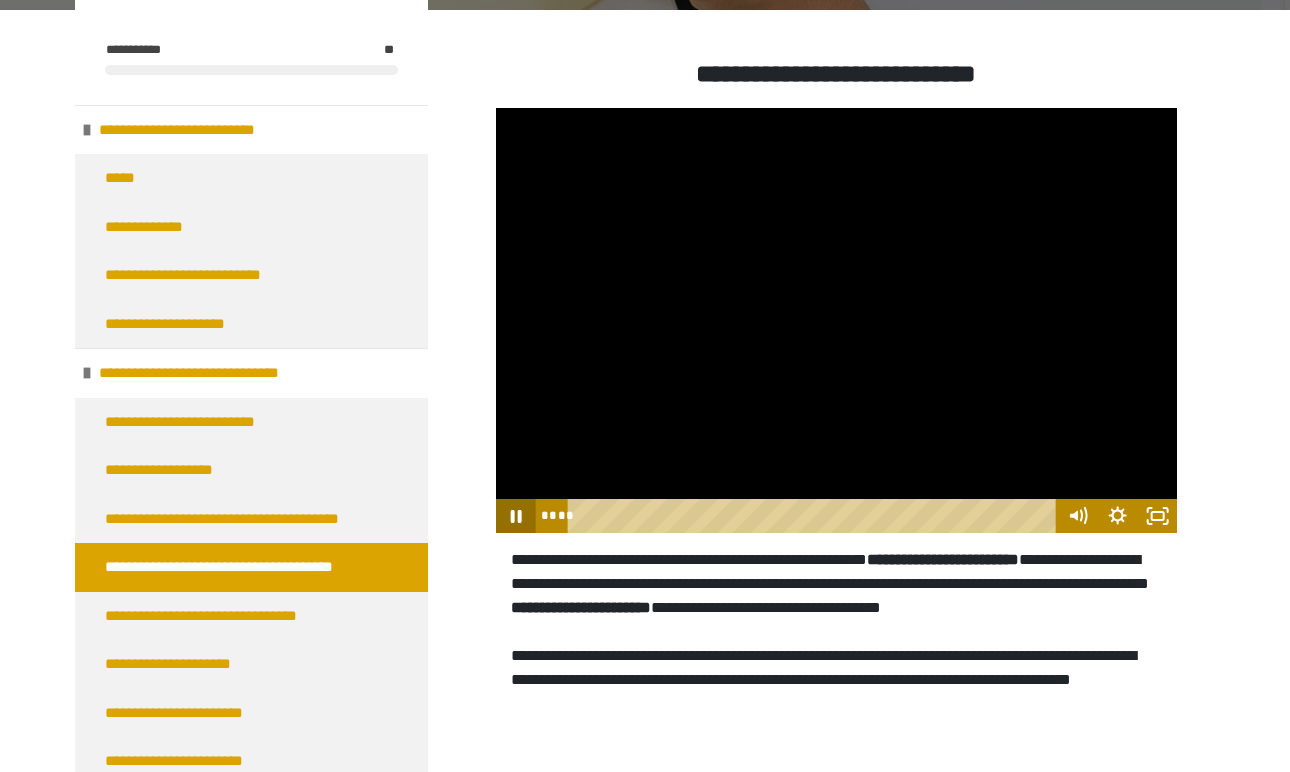click 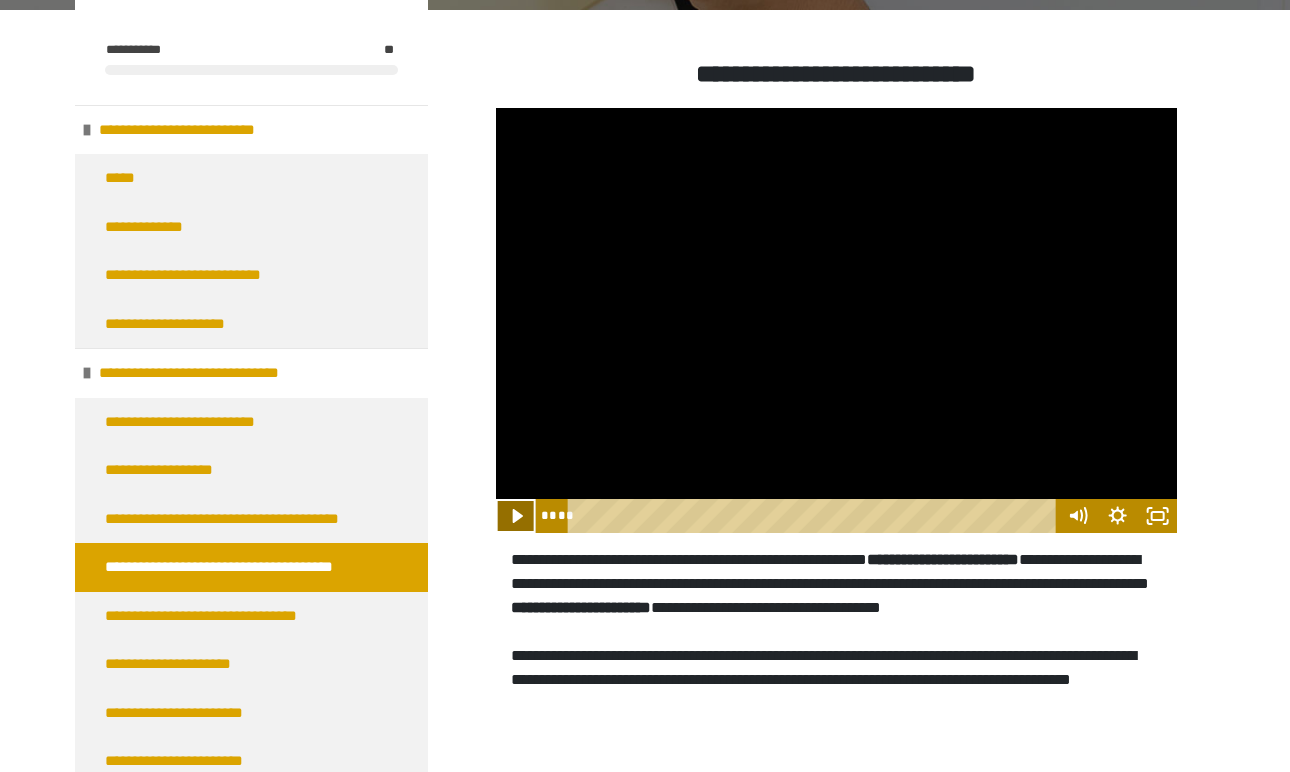 click 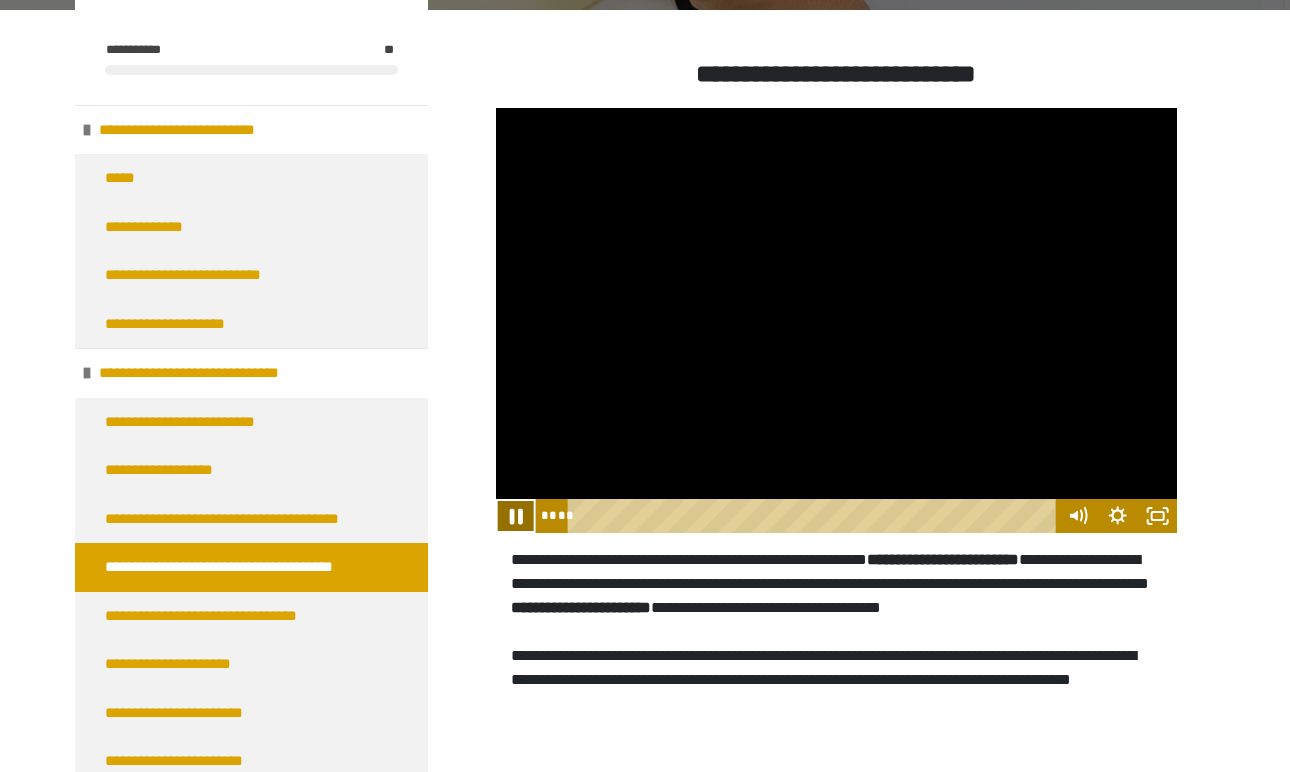 click 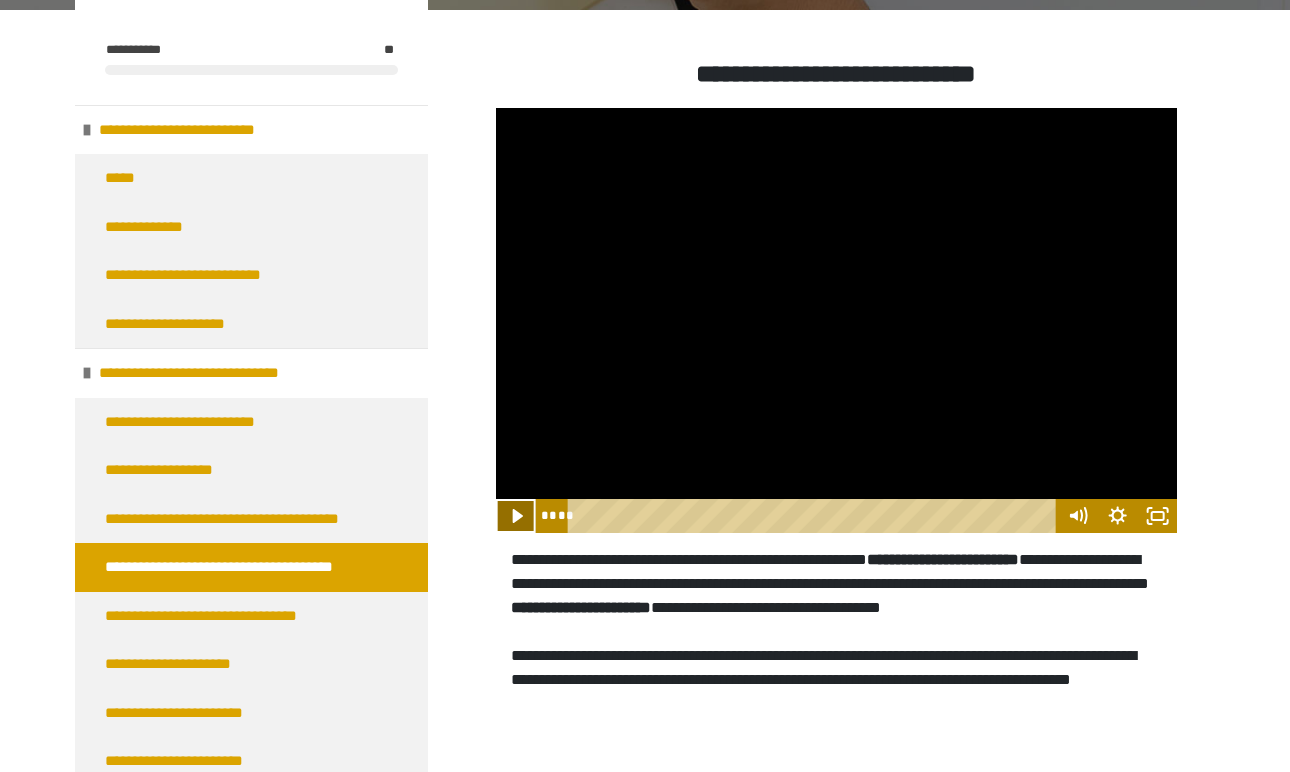 click 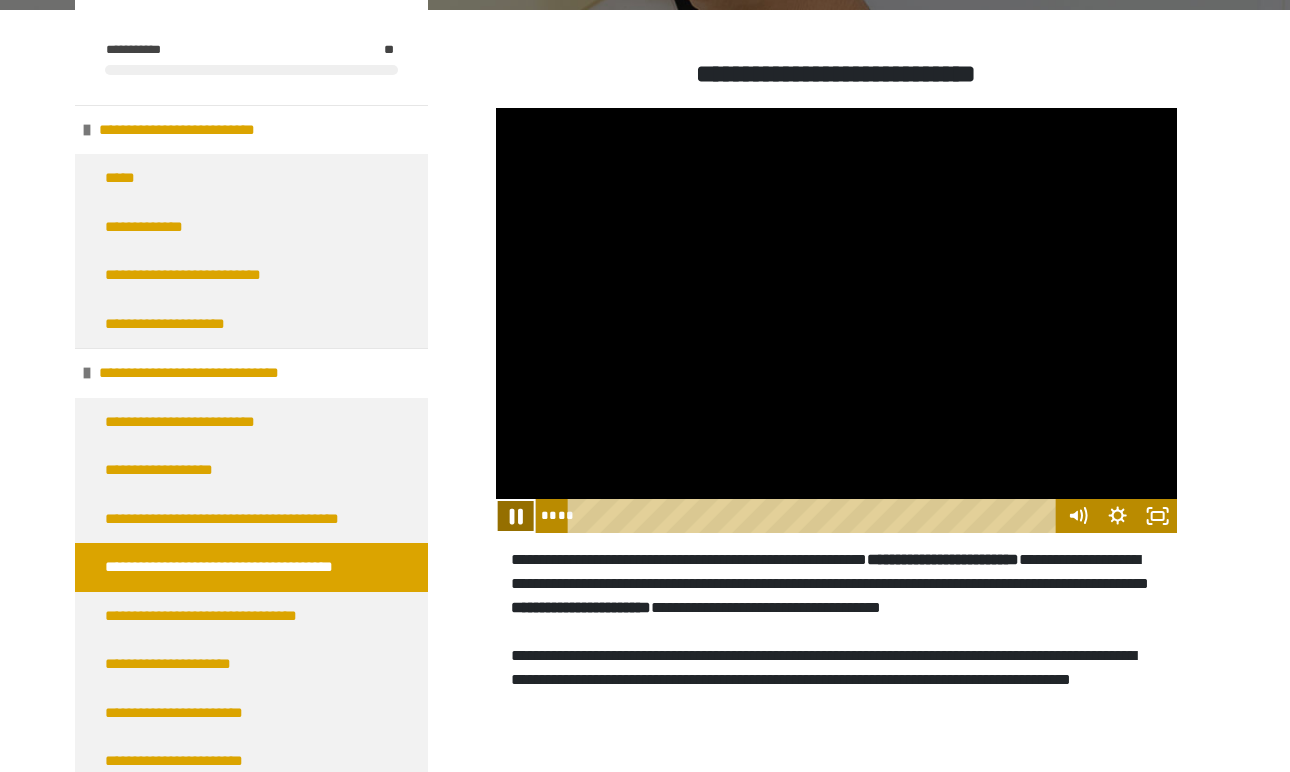 click 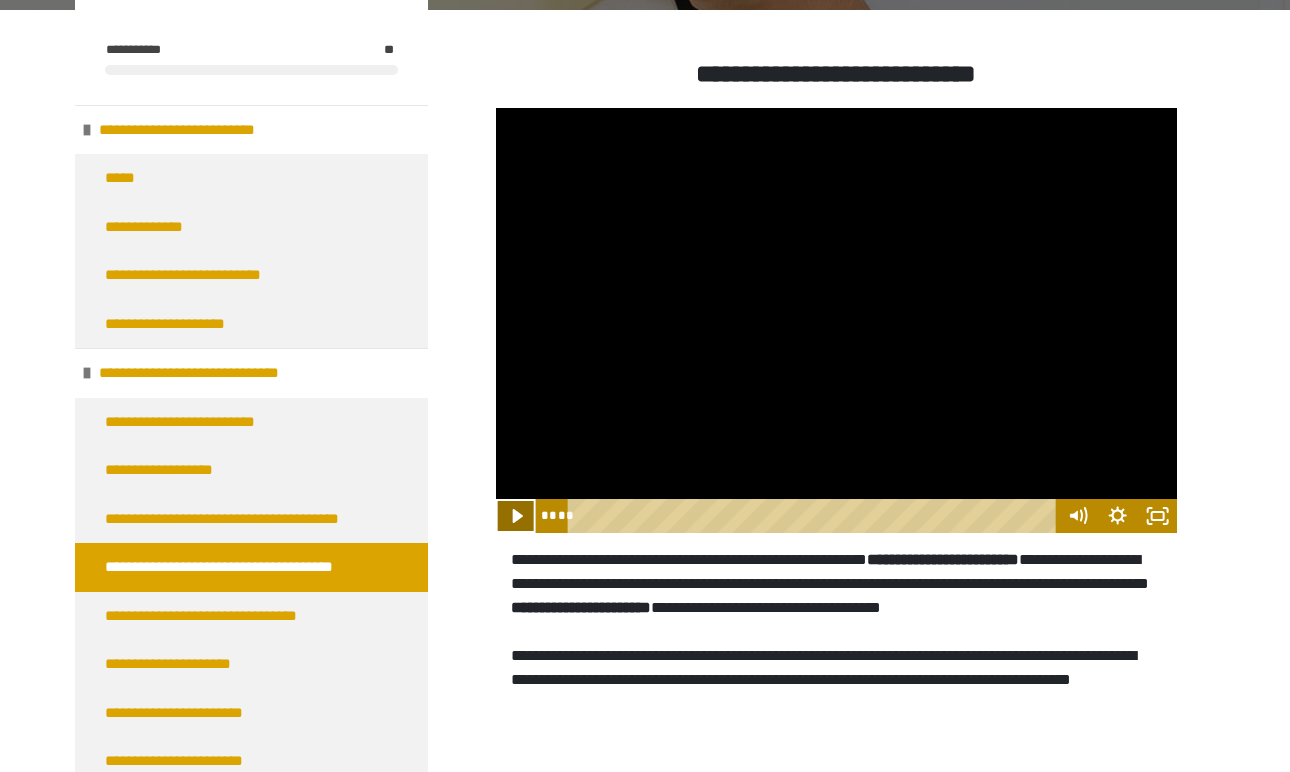 click 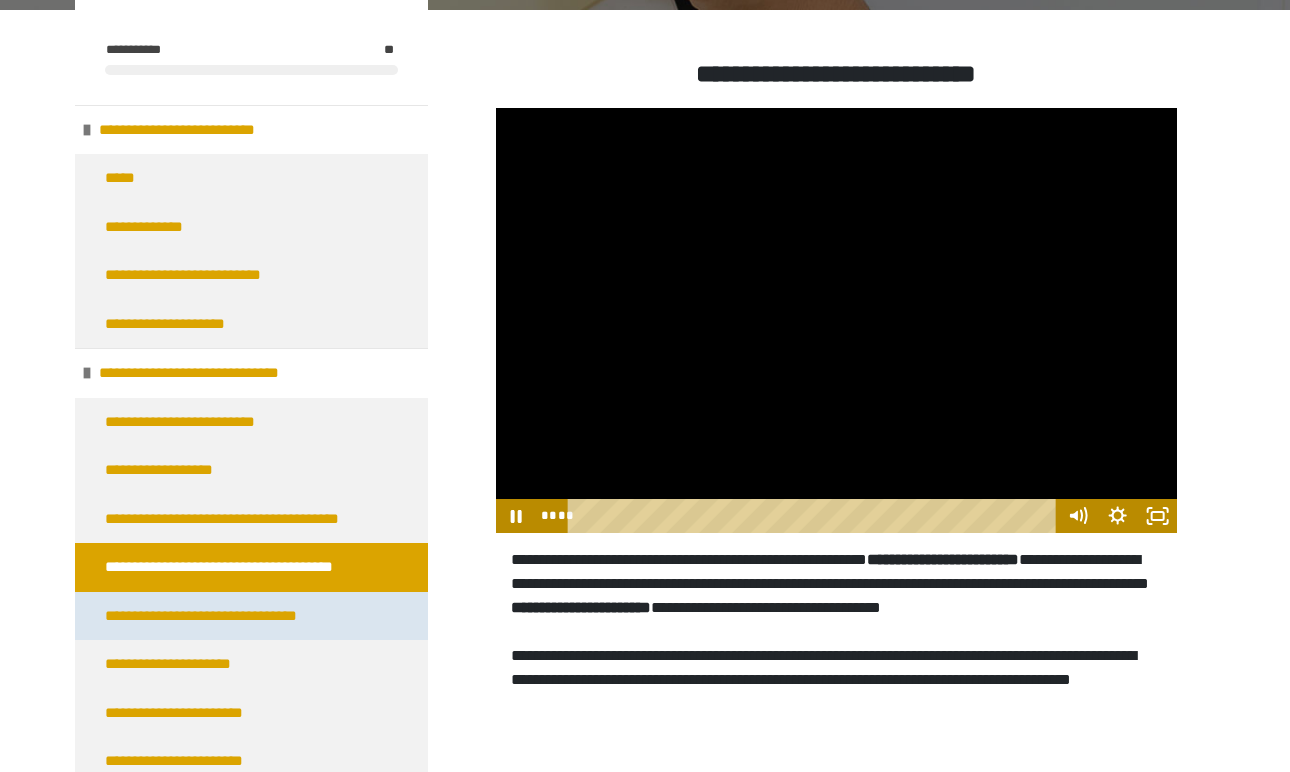click on "**********" at bounding box center [217, 616] 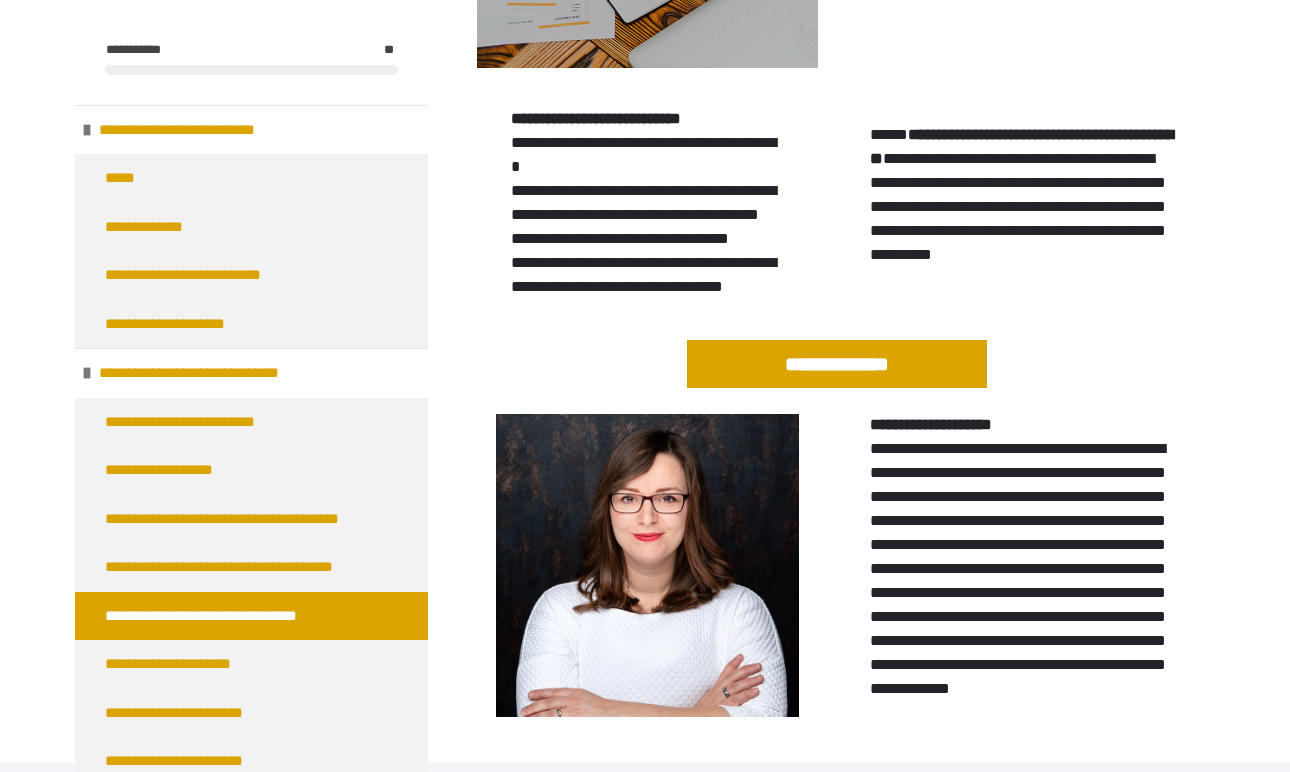 scroll, scrollTop: 723, scrollLeft: 0, axis: vertical 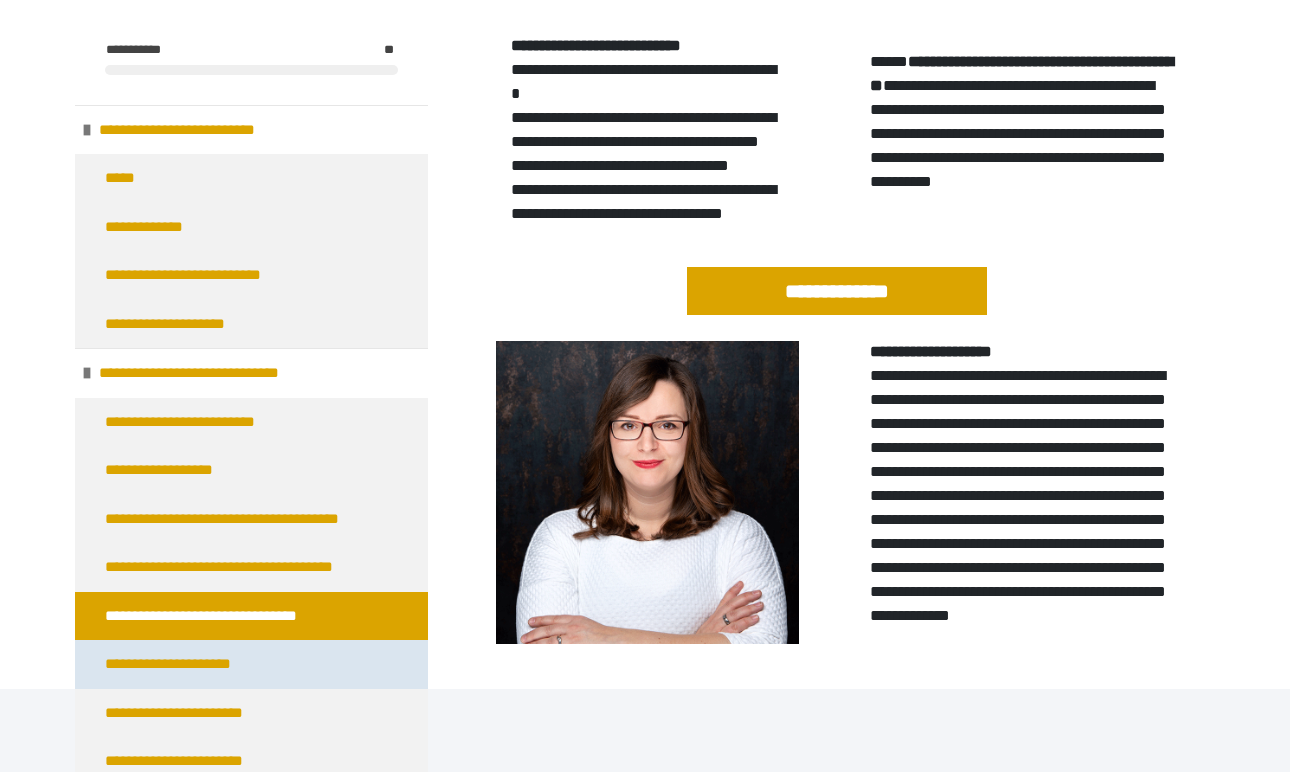 click on "**********" at bounding box center (178, 664) 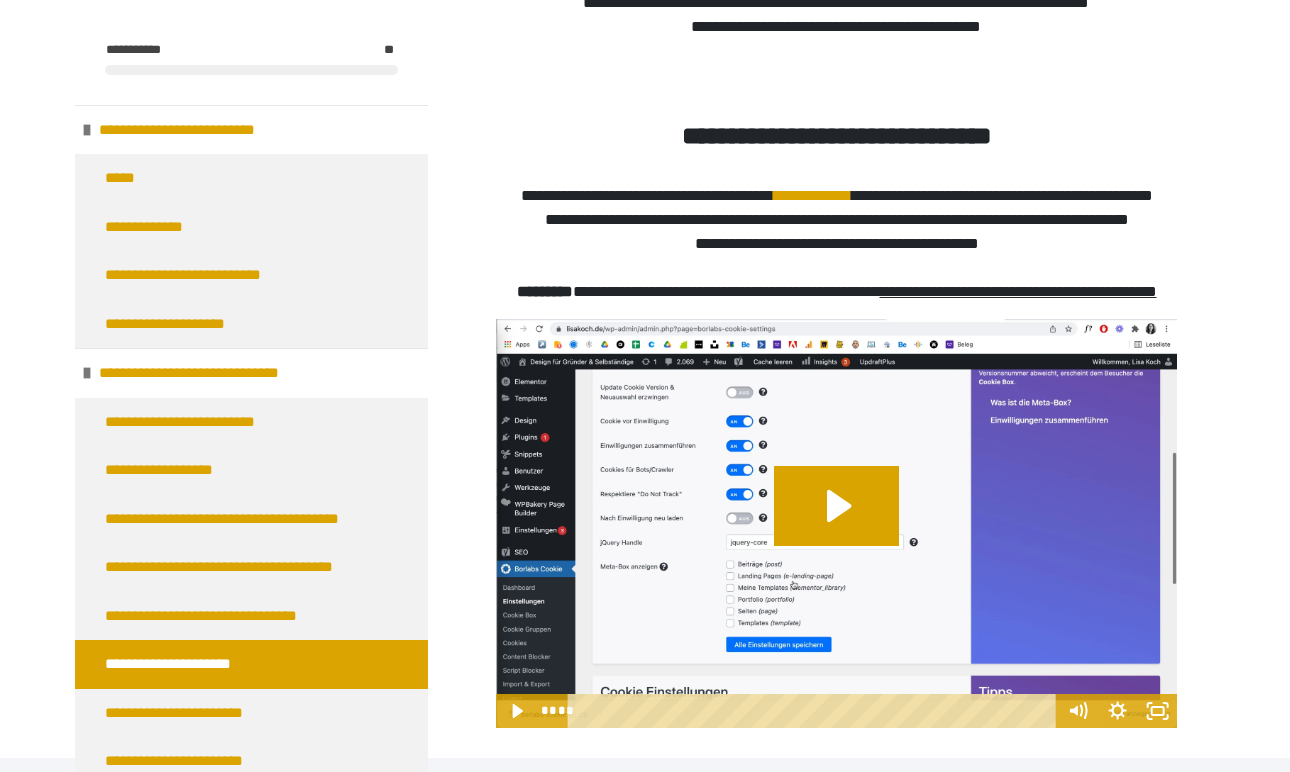 scroll, scrollTop: 867, scrollLeft: 0, axis: vertical 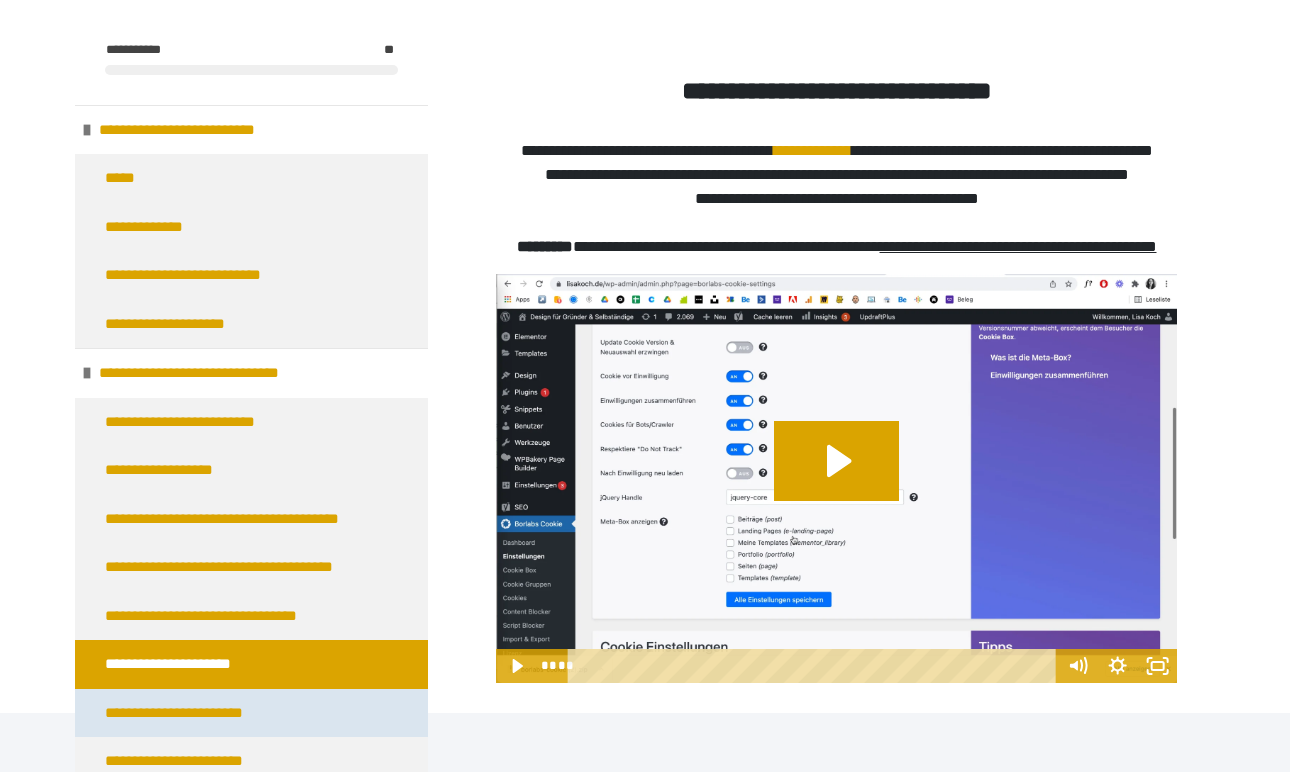click on "**********" at bounding box center [251, 713] 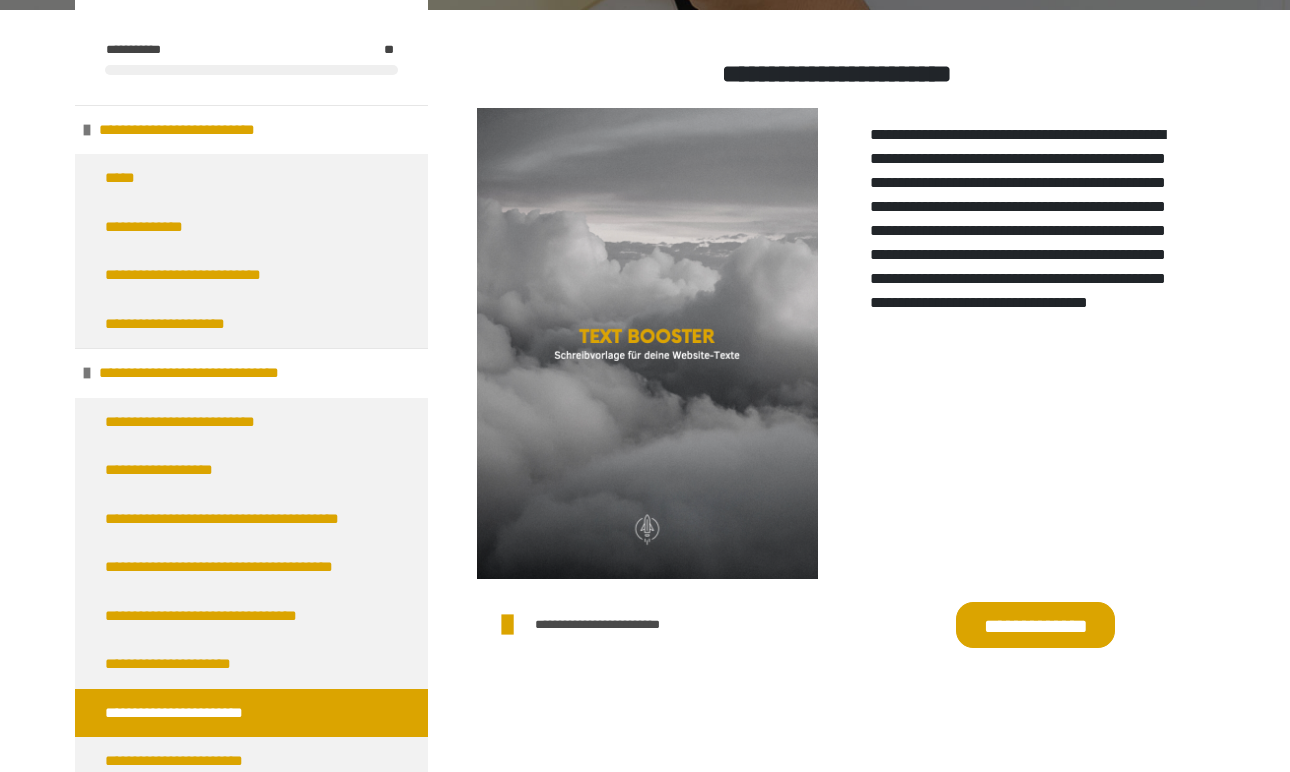 click on "**********" at bounding box center [1035, 625] 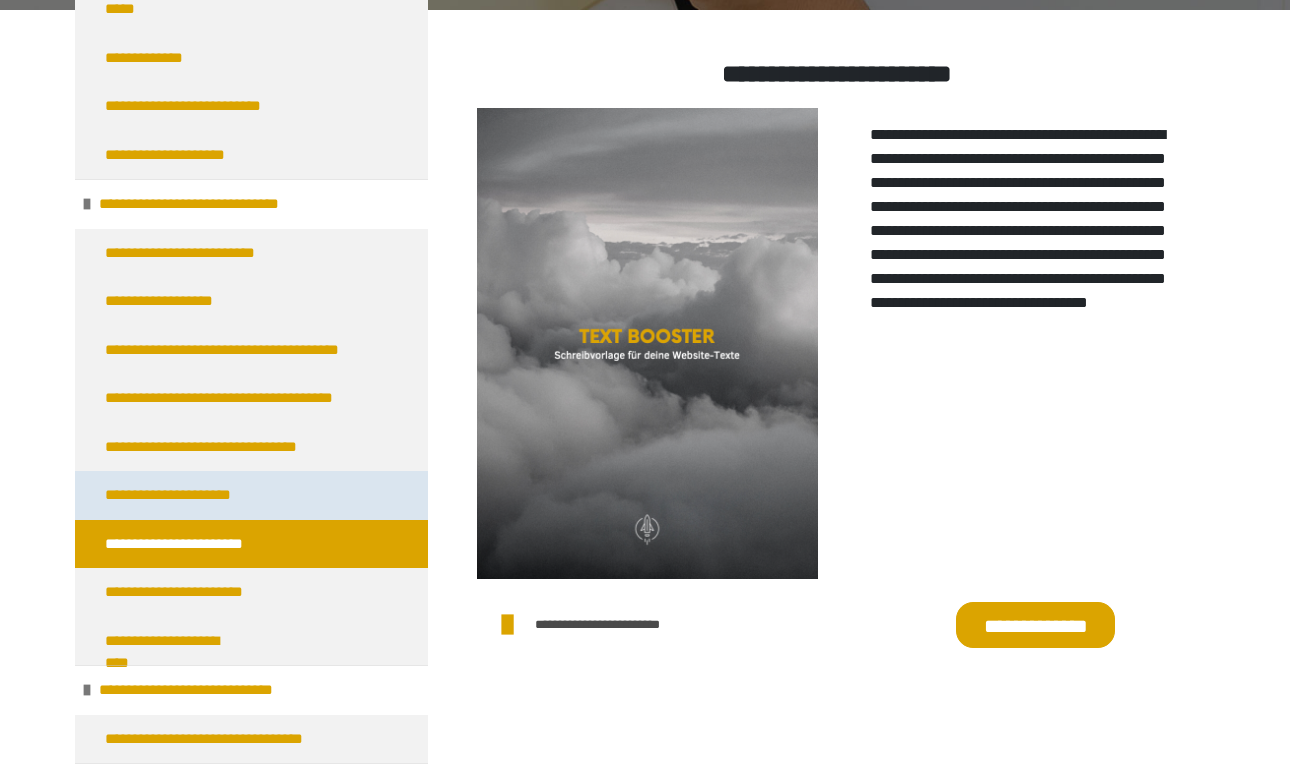 scroll, scrollTop: 204, scrollLeft: 0, axis: vertical 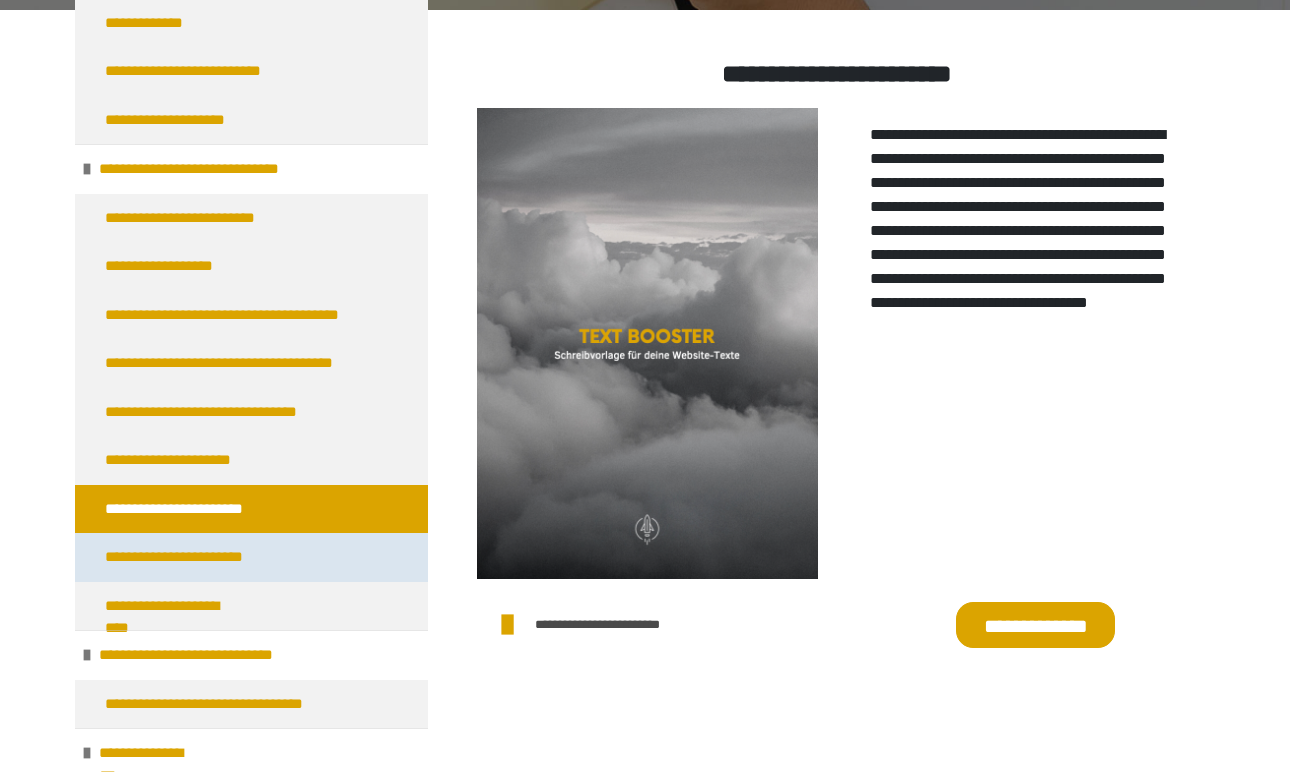 click on "**********" at bounding box center (251, 557) 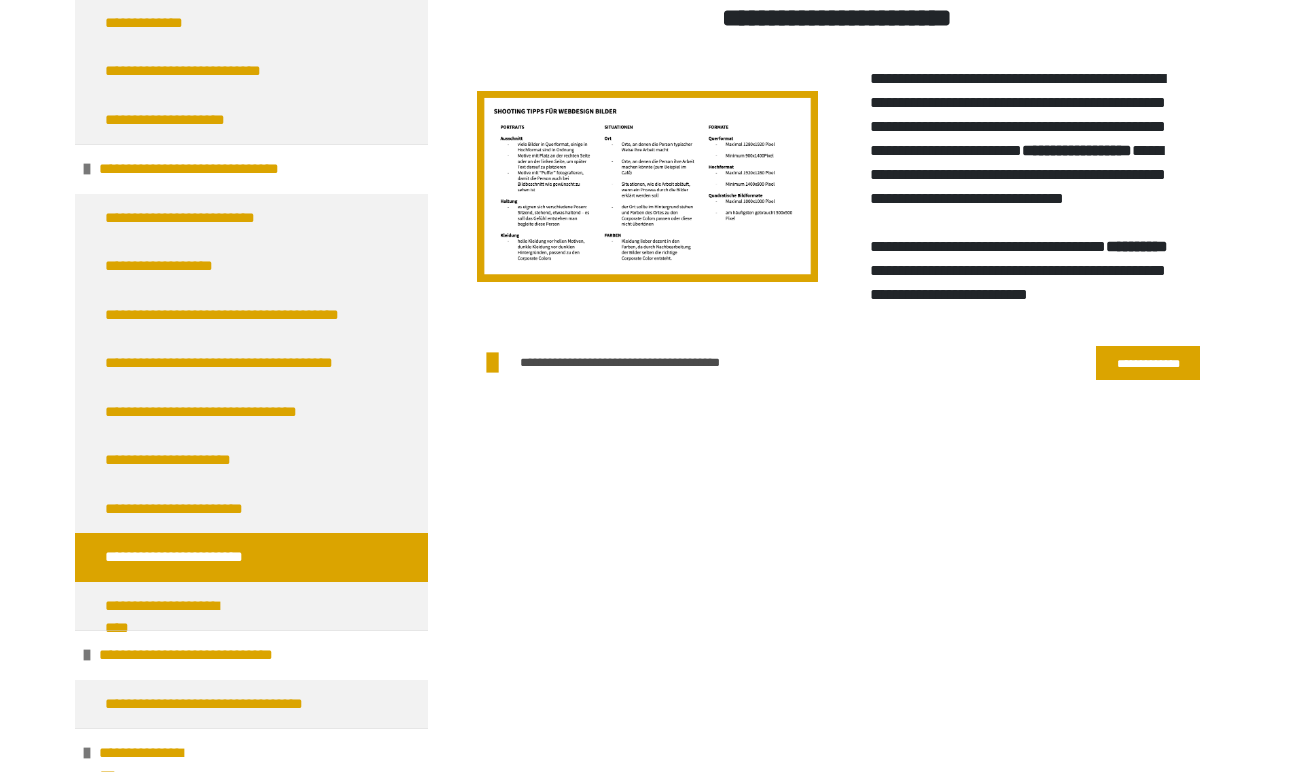 scroll, scrollTop: 340, scrollLeft: 0, axis: vertical 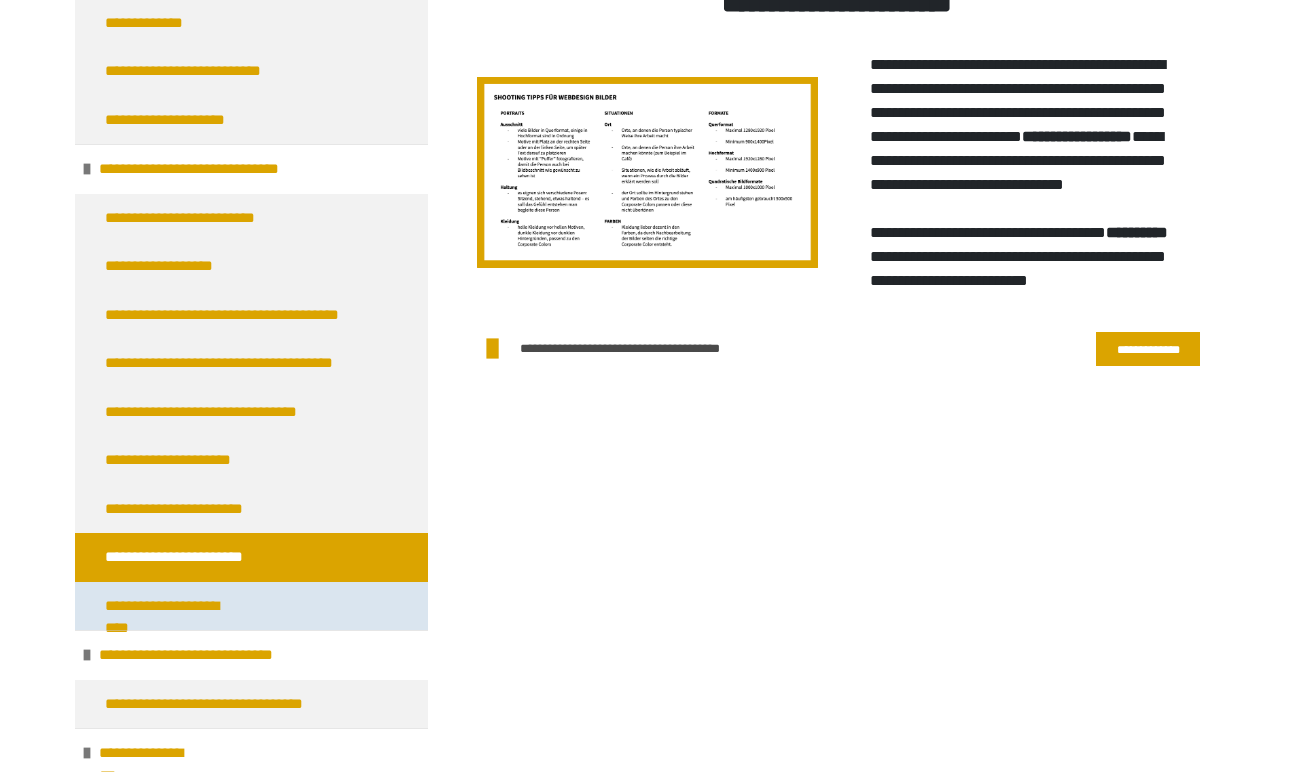 click on "**********" at bounding box center (251, 606) 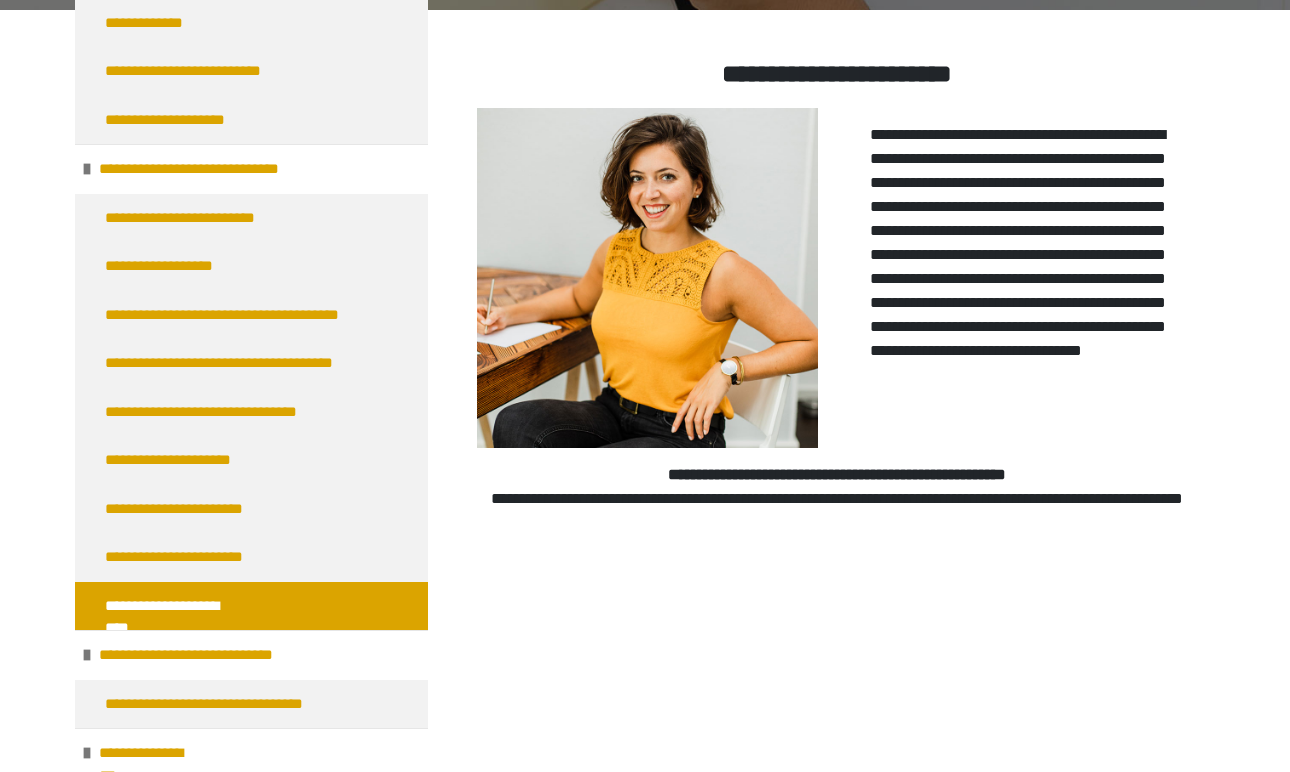 click on "**********" at bounding box center (251, 606) 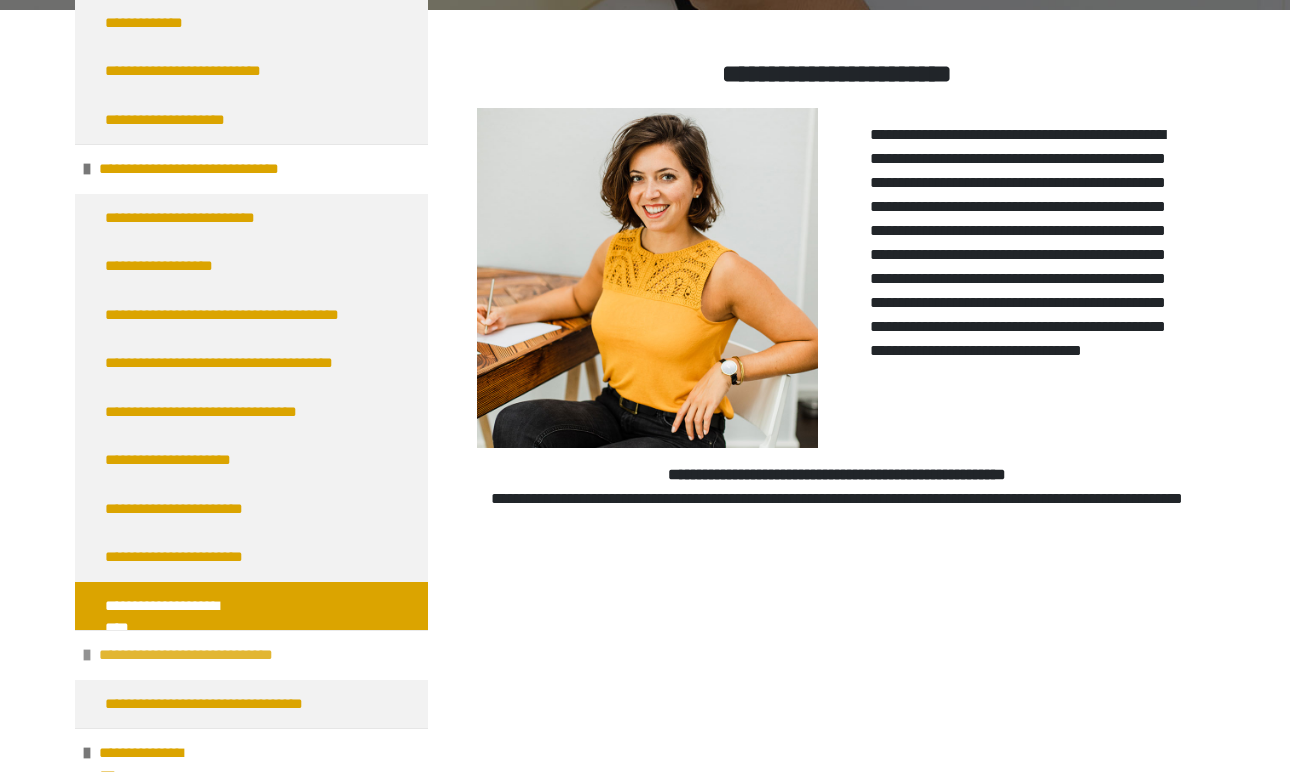 click on "**********" at bounding box center (194, 655) 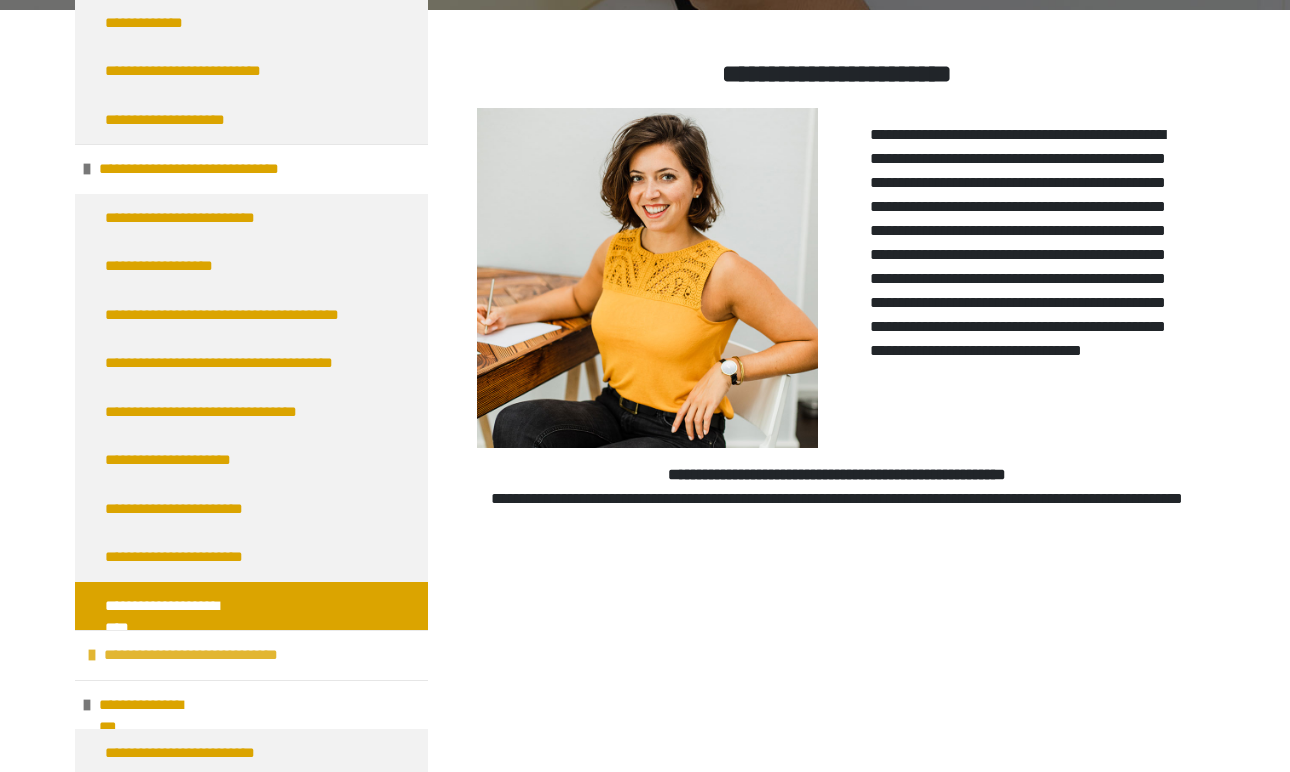 click on "**********" at bounding box center [199, 655] 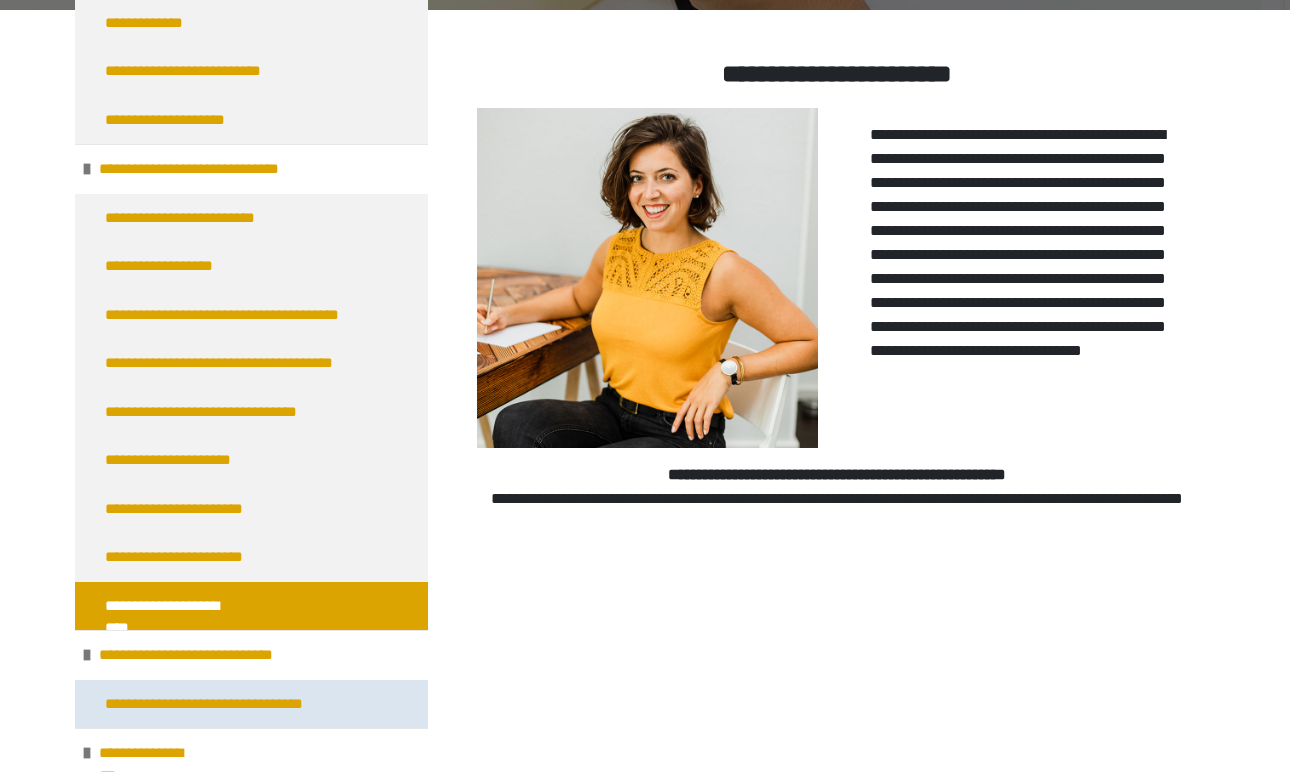 click on "**********" at bounding box center [215, 704] 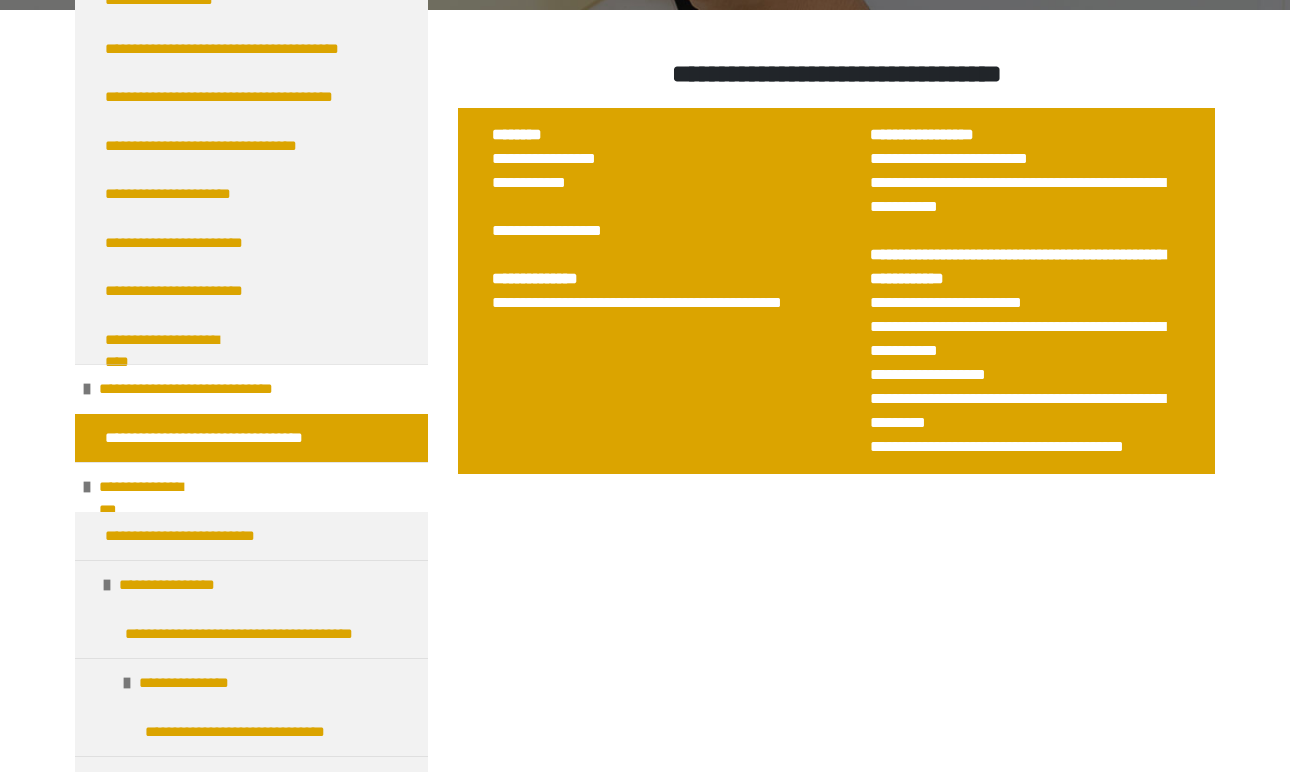 scroll, scrollTop: 471, scrollLeft: 0, axis: vertical 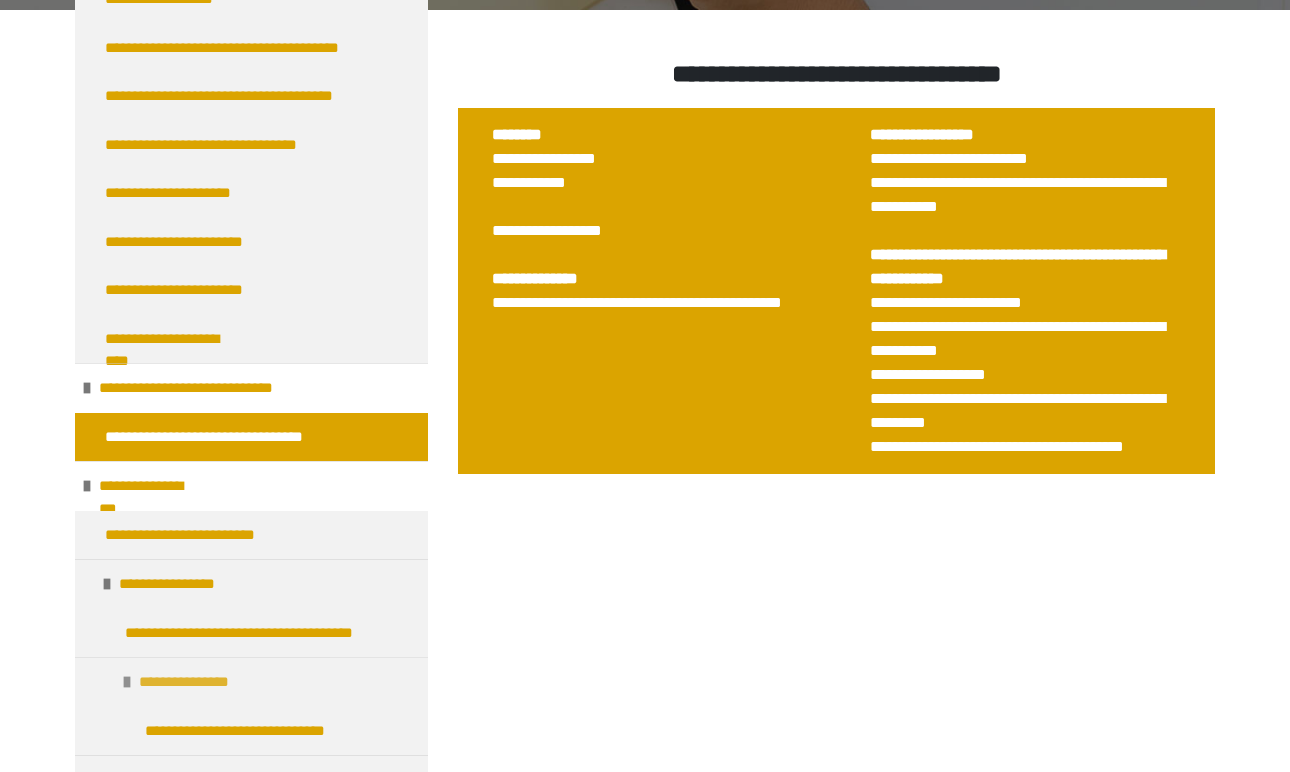 click on "**********" at bounding box center (189, 682) 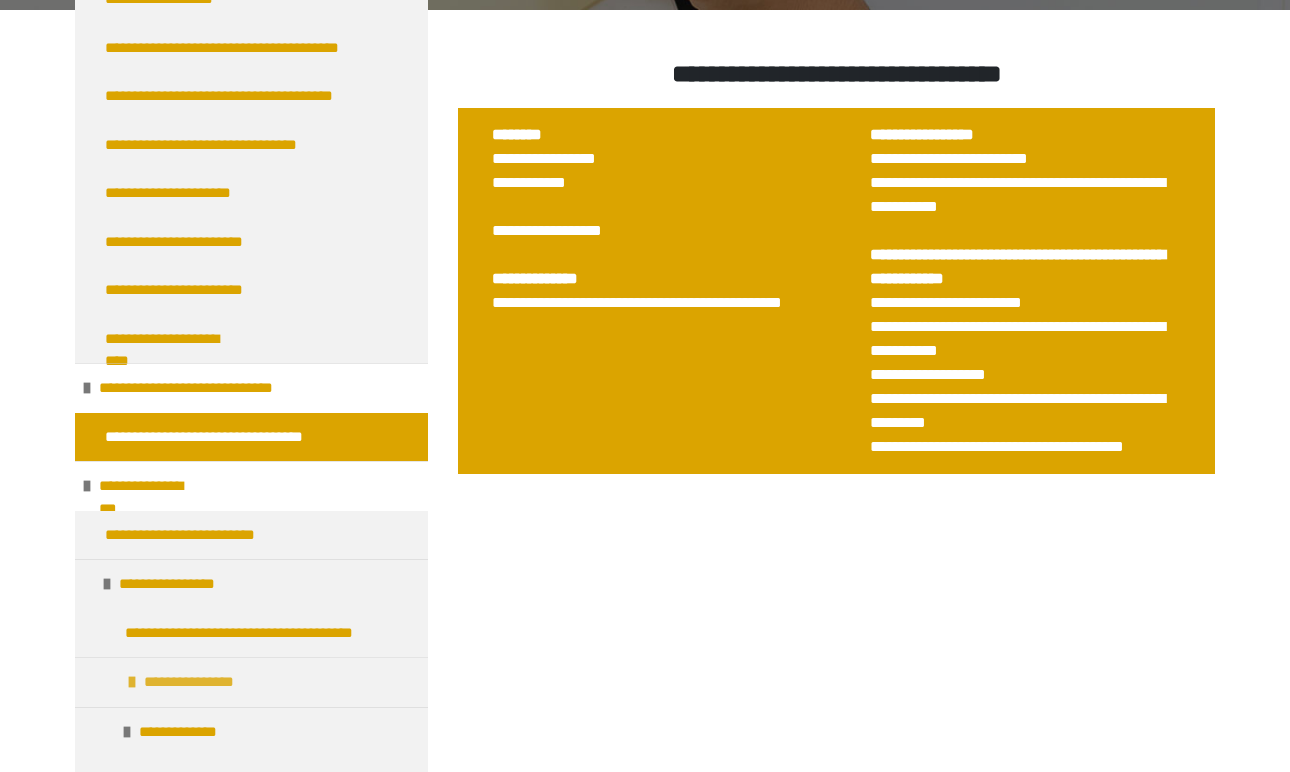 click on "**********" at bounding box center (194, 682) 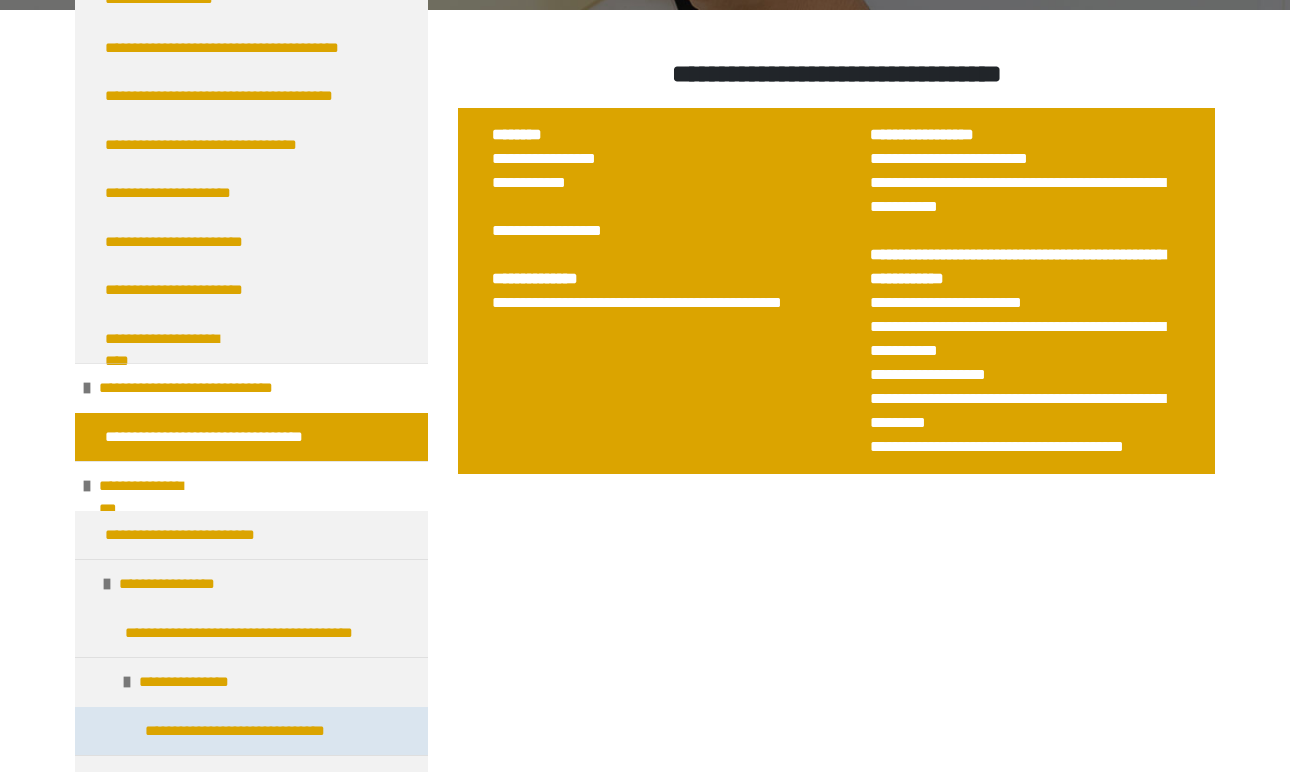 click on "**********" at bounding box center (241, 731) 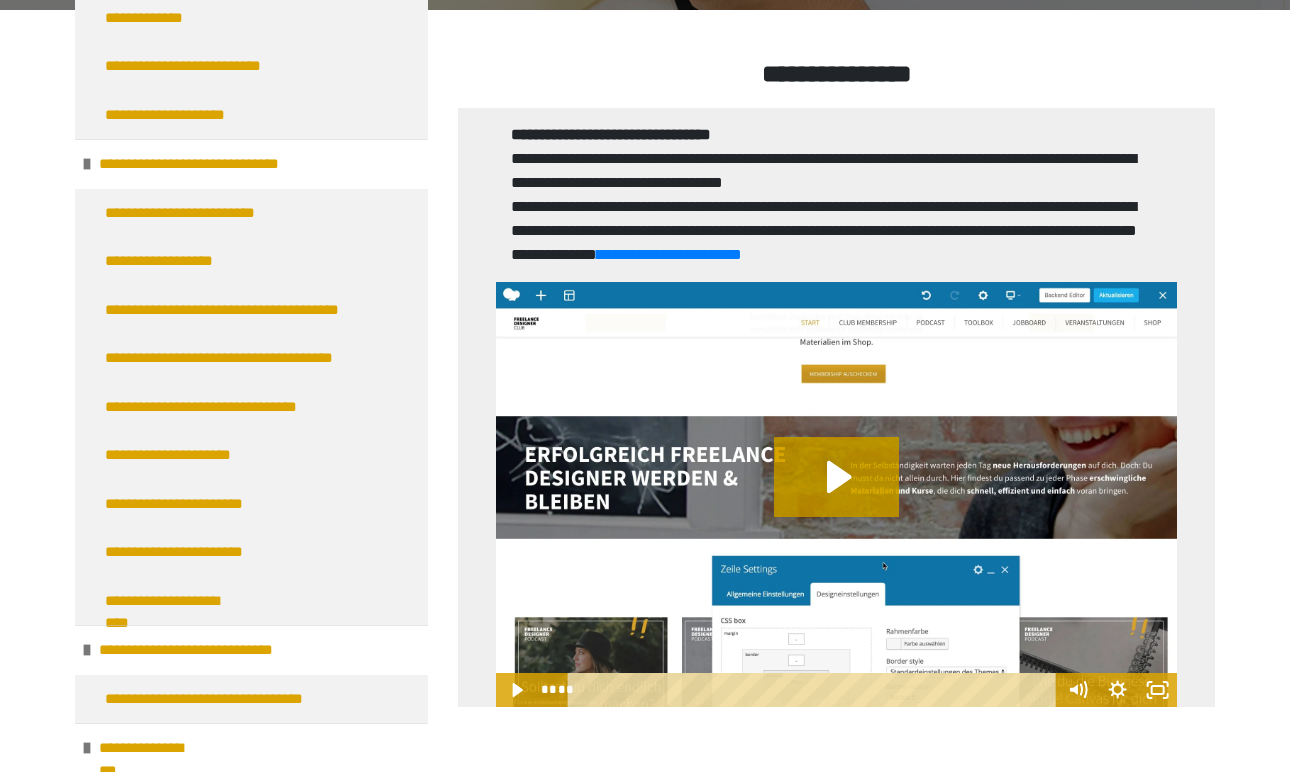 scroll, scrollTop: 205, scrollLeft: 0, axis: vertical 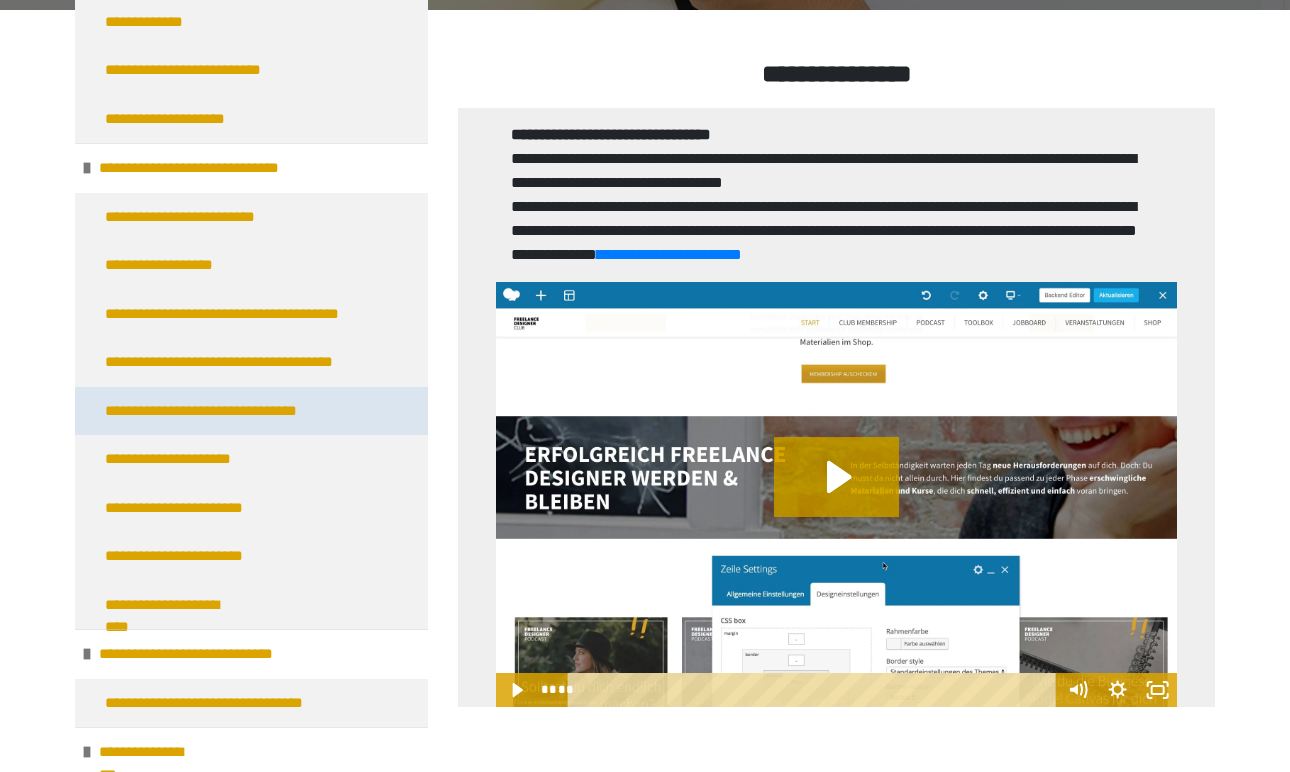 click on "**********" at bounding box center (217, 411) 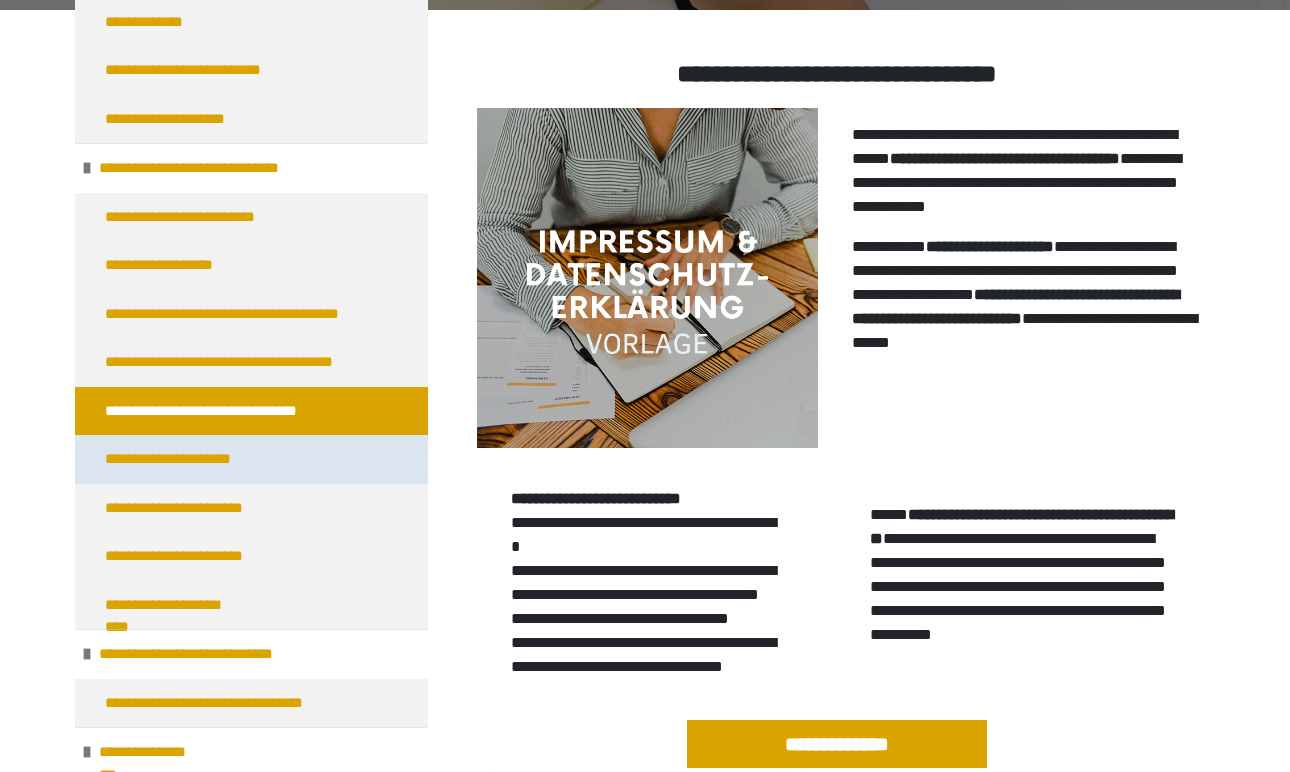 click on "**********" at bounding box center (178, 459) 